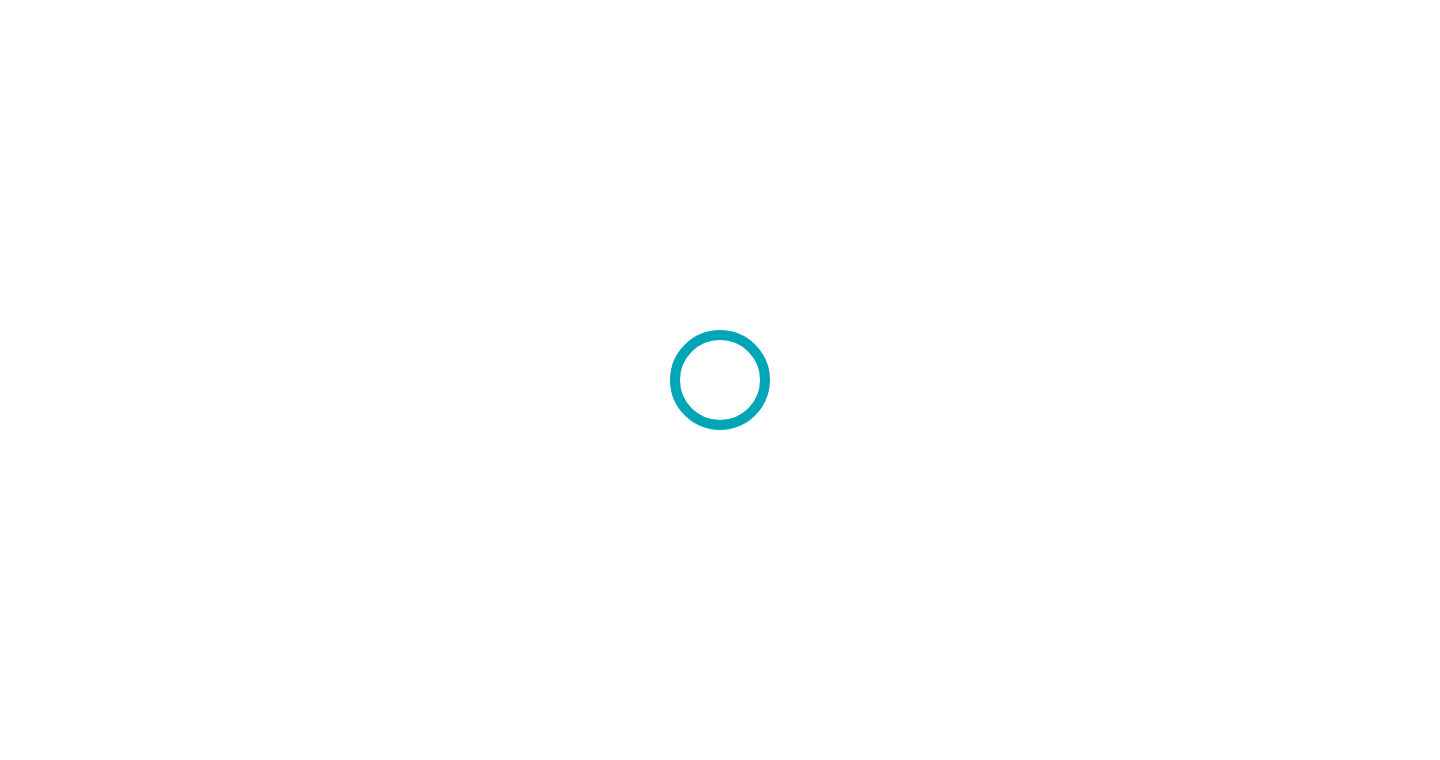 scroll, scrollTop: 0, scrollLeft: 0, axis: both 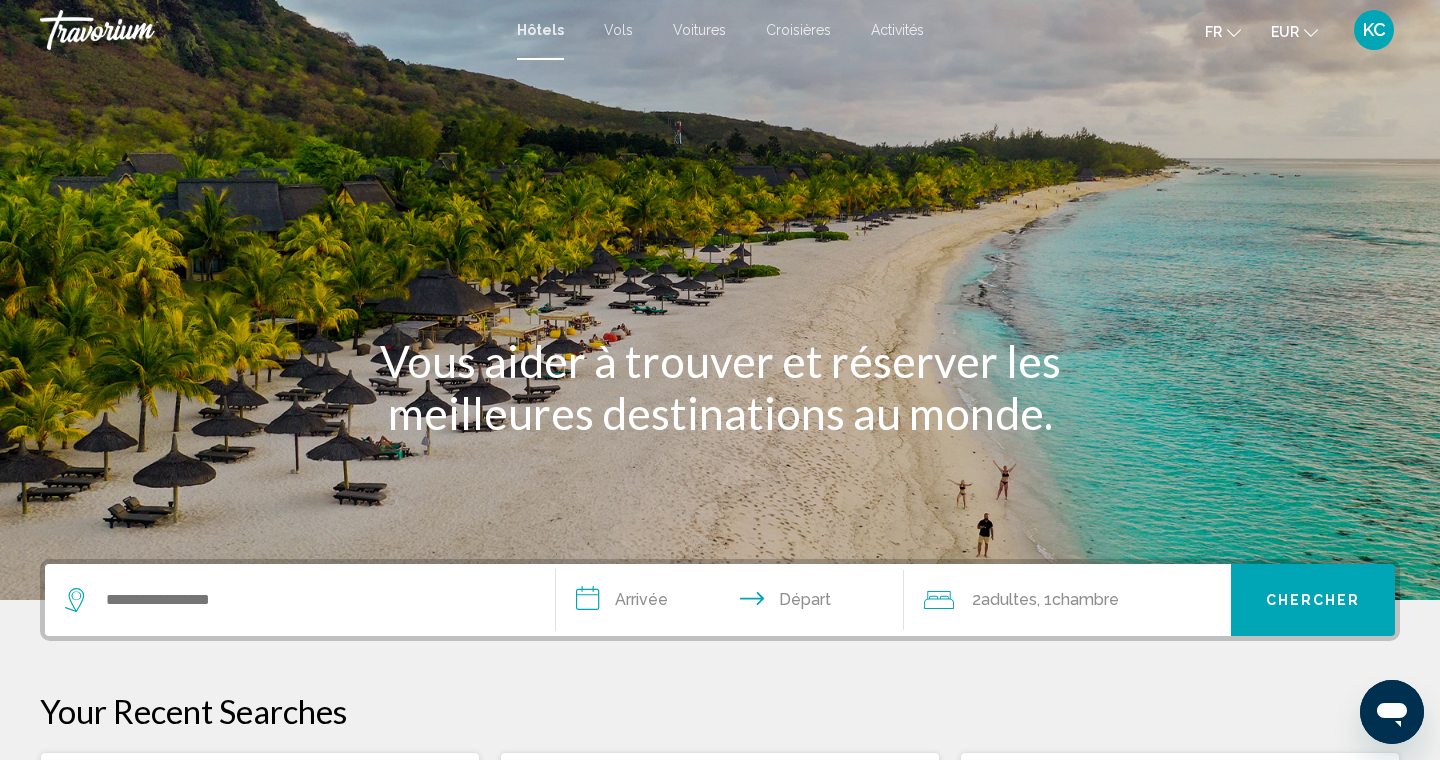 click on "Adultes" 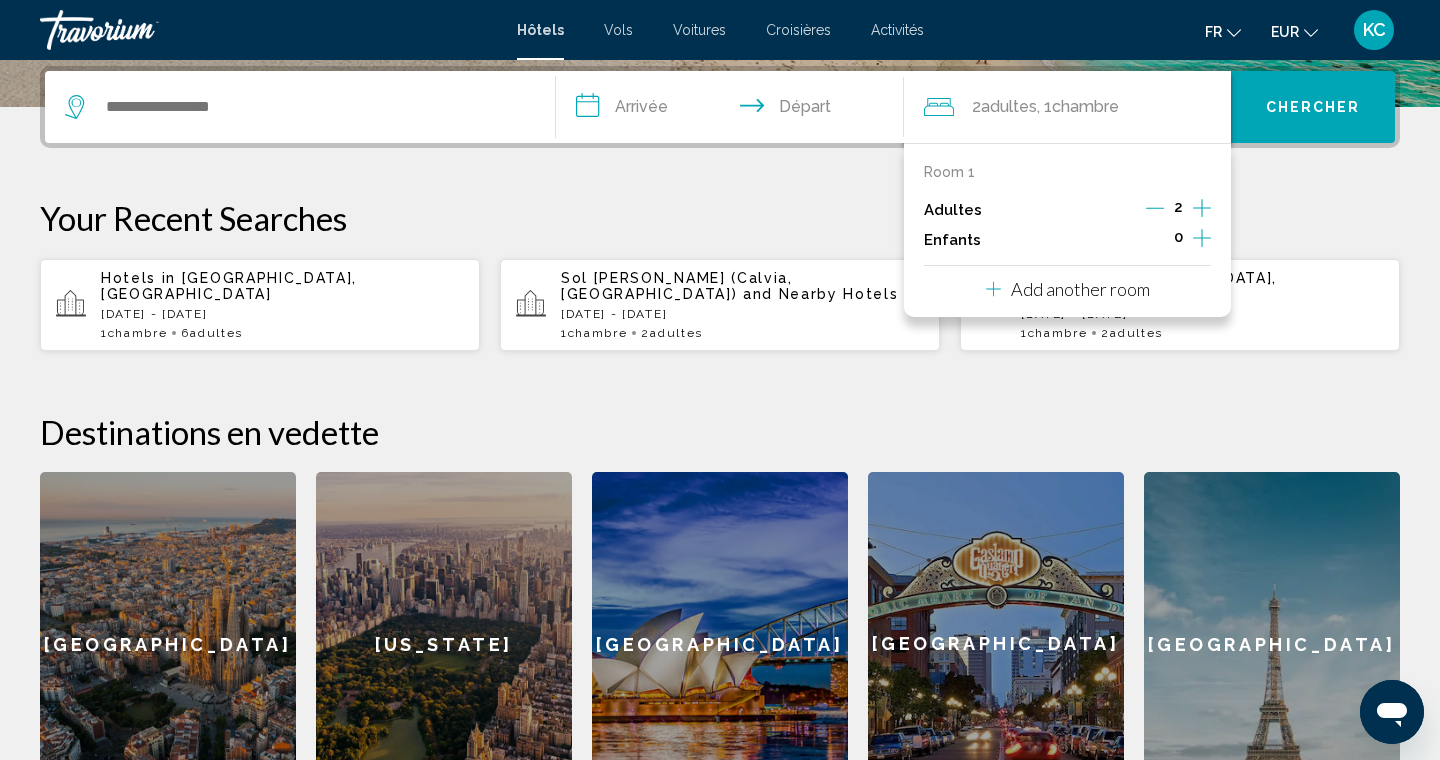 scroll, scrollTop: 494, scrollLeft: 0, axis: vertical 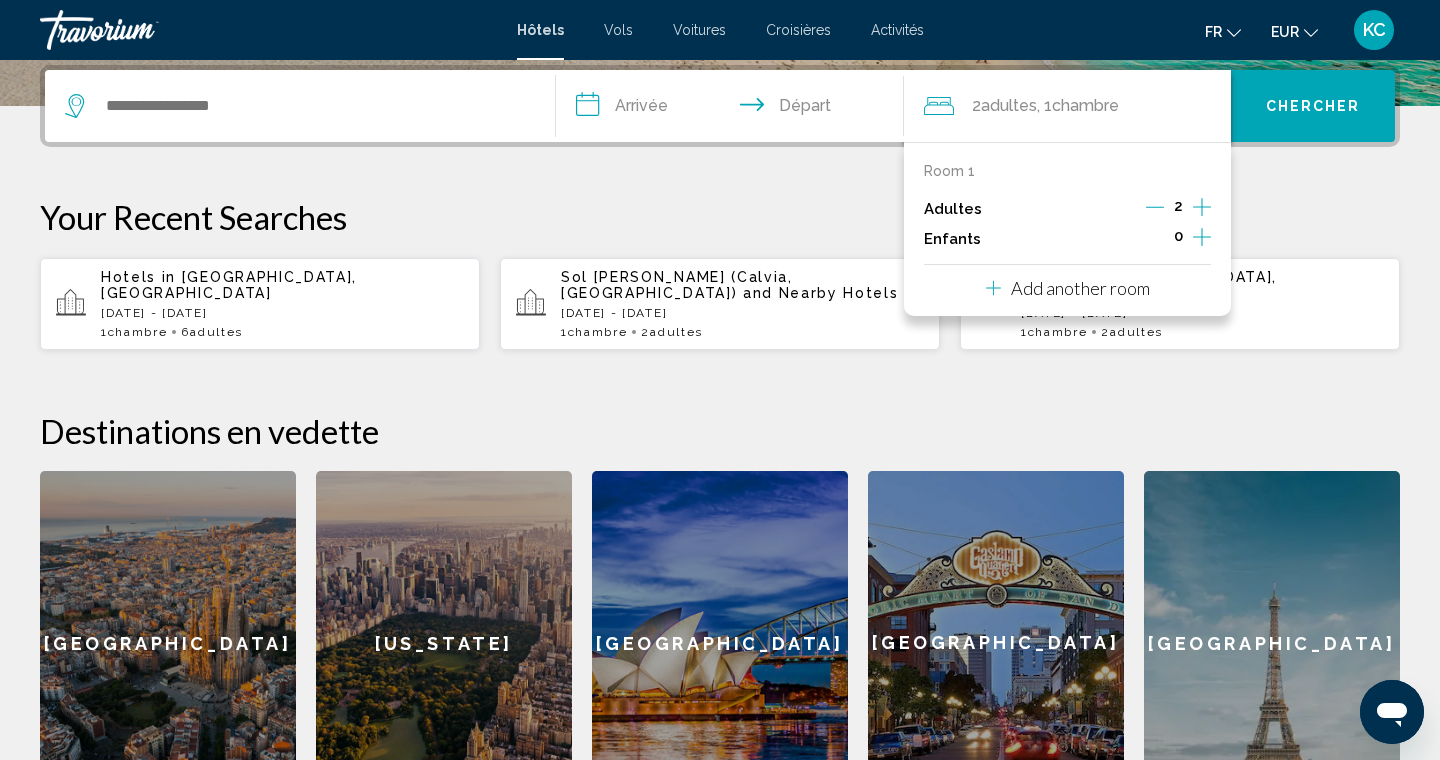 click 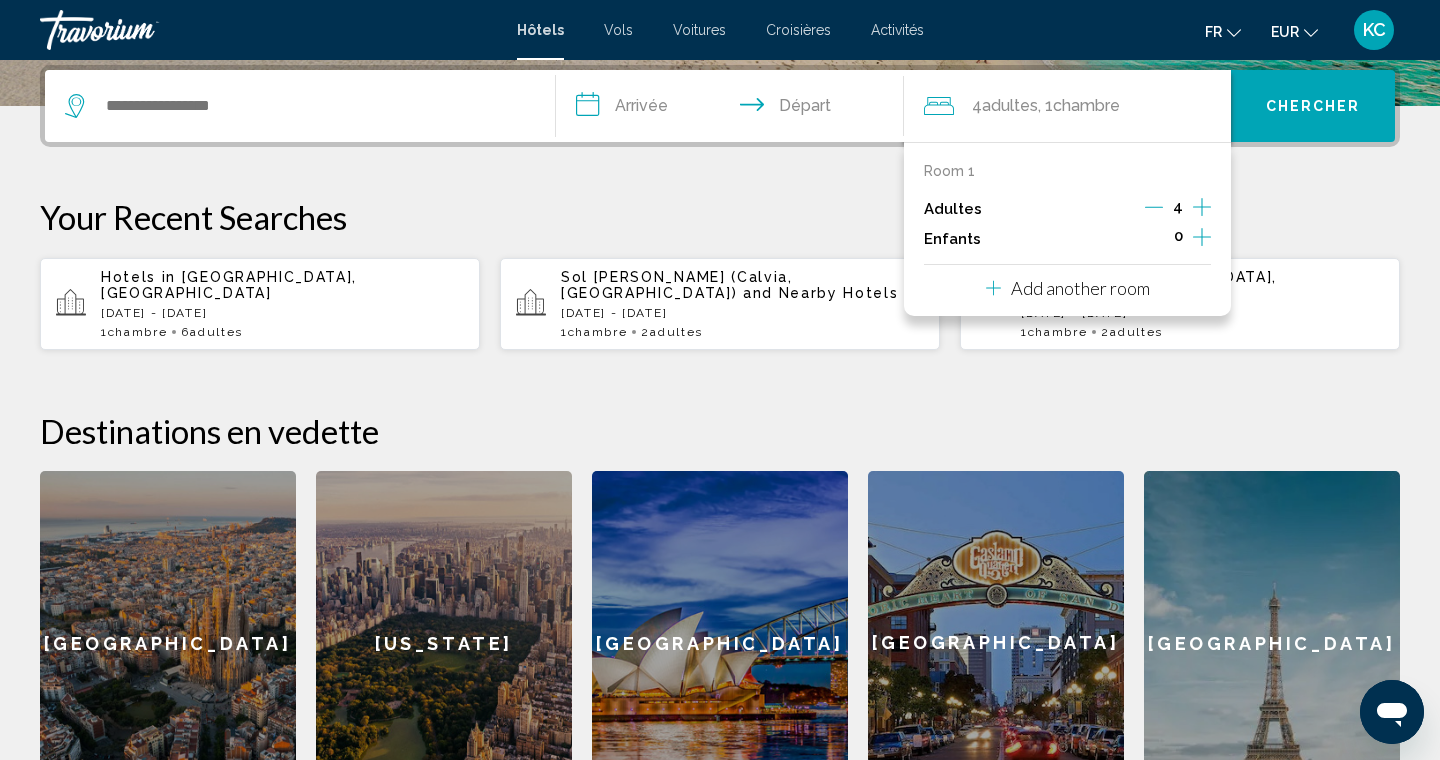 click 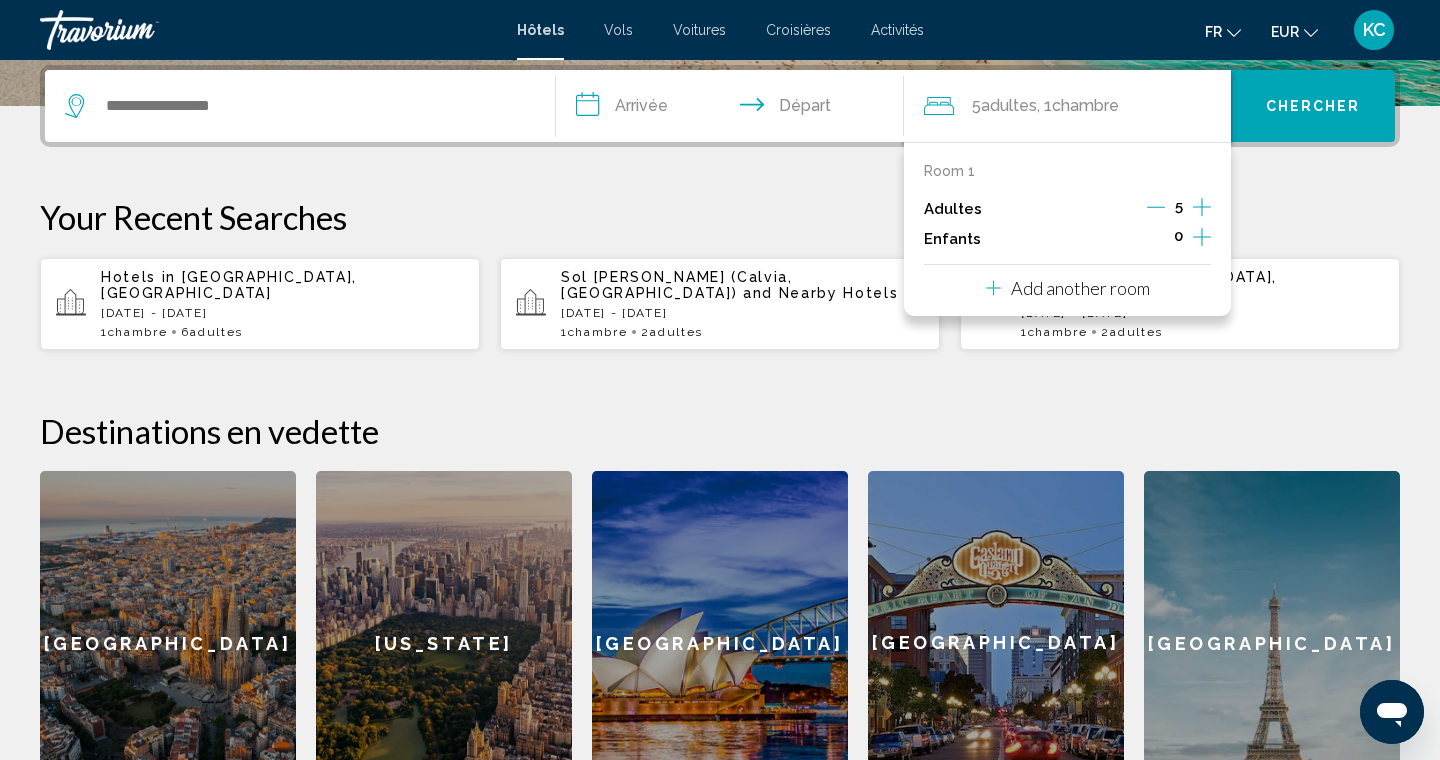 click 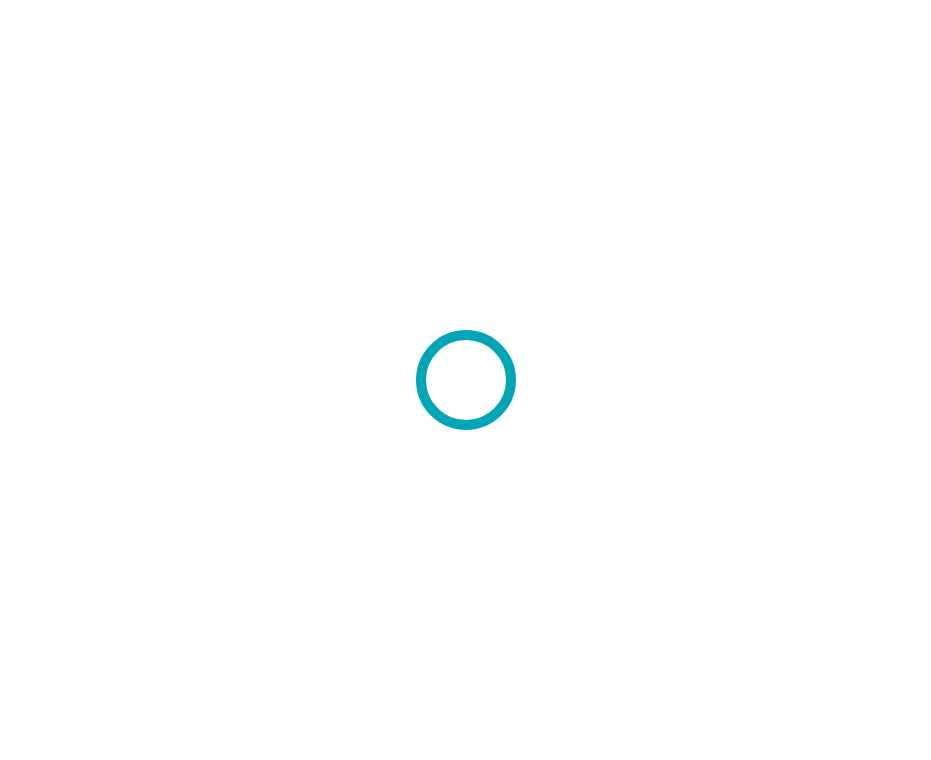 scroll, scrollTop: 0, scrollLeft: 0, axis: both 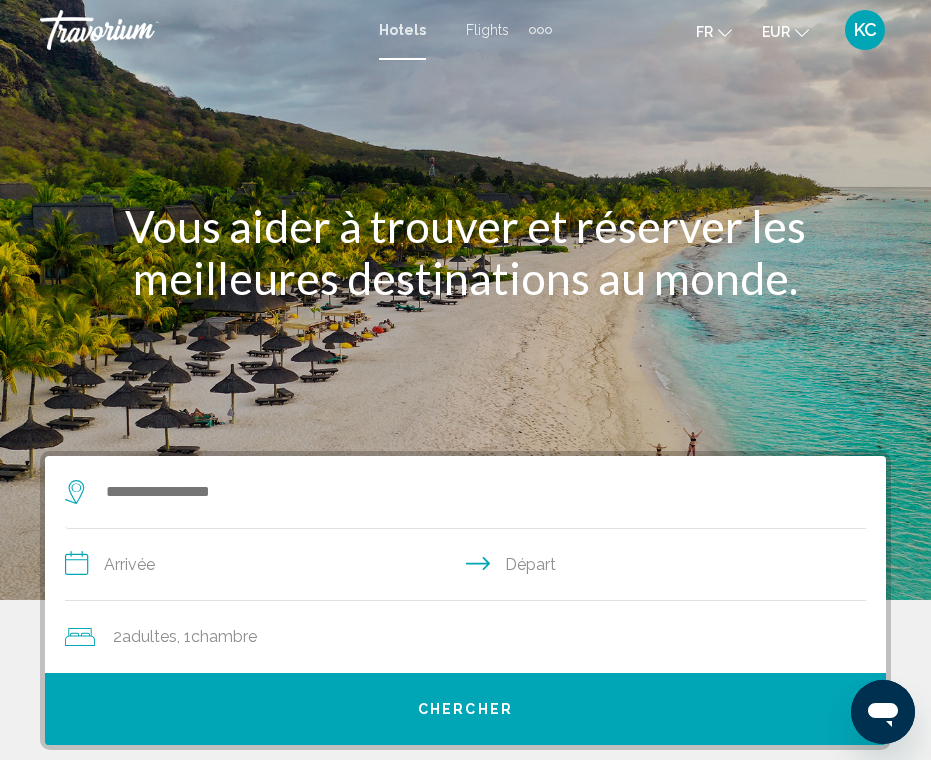 click on ", 1  Chambre pièces" 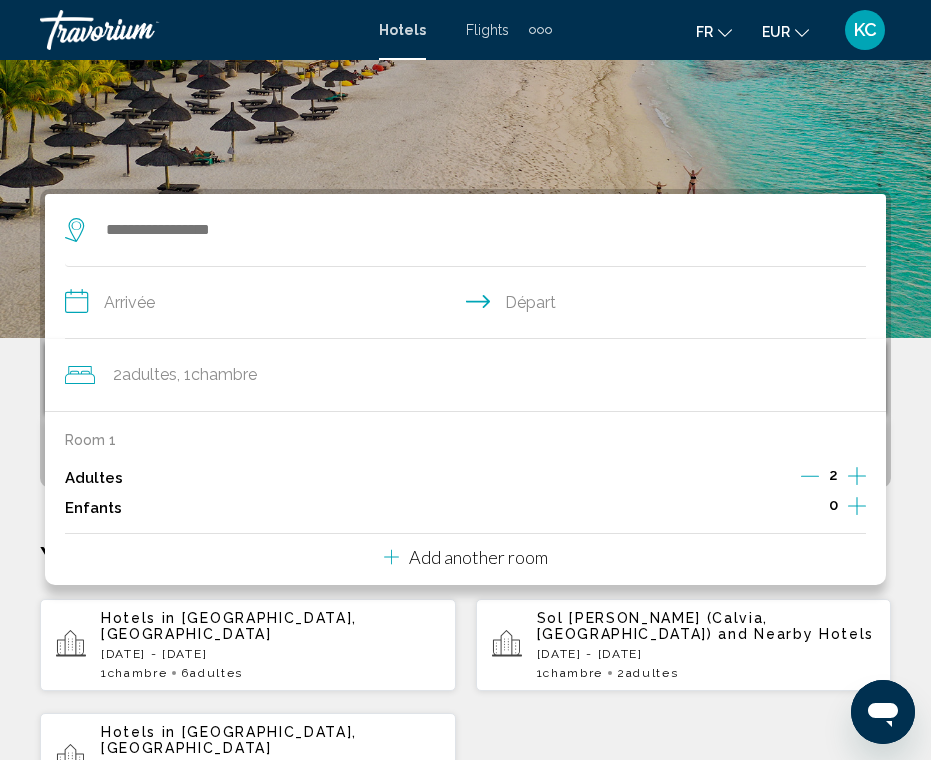 scroll, scrollTop: 386, scrollLeft: 0, axis: vertical 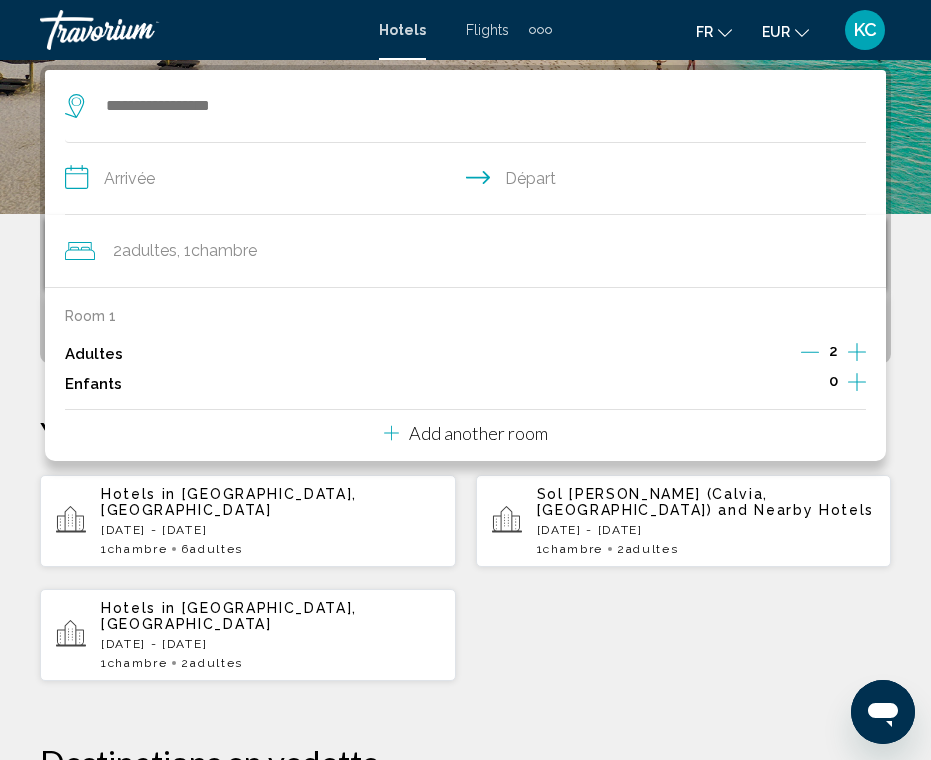 click on "Add another room" at bounding box center (478, 433) 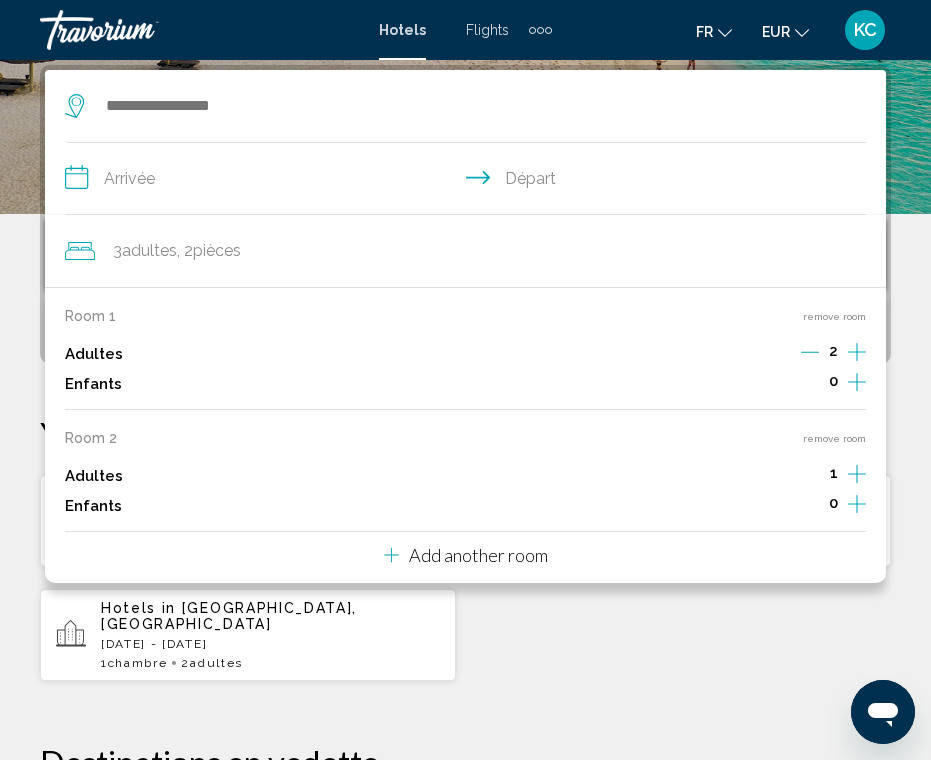 click 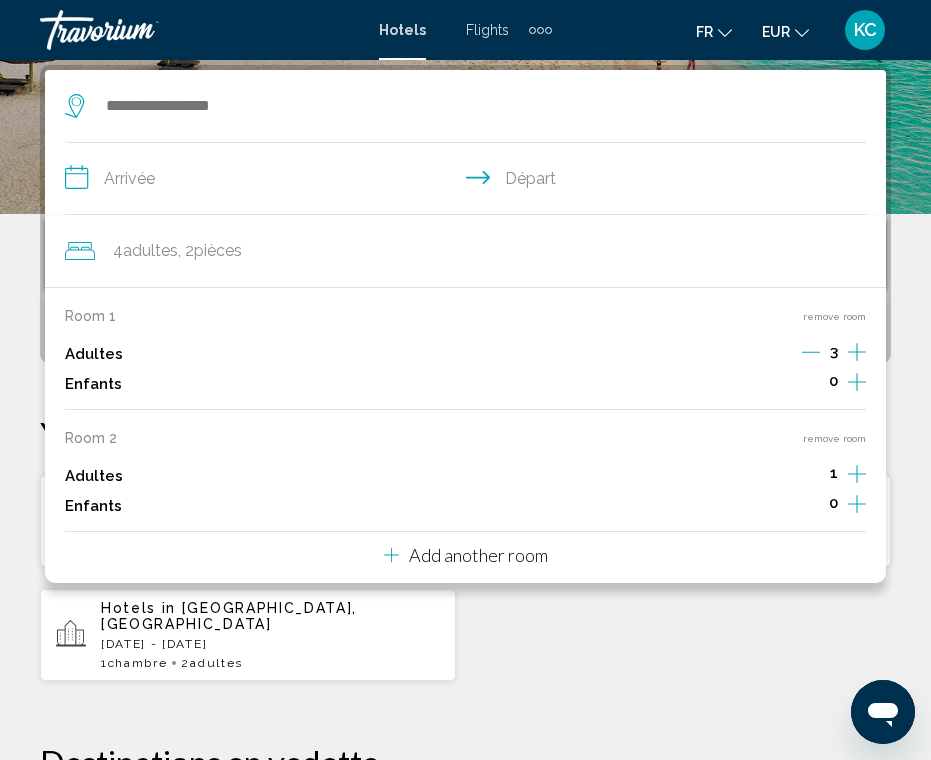 click 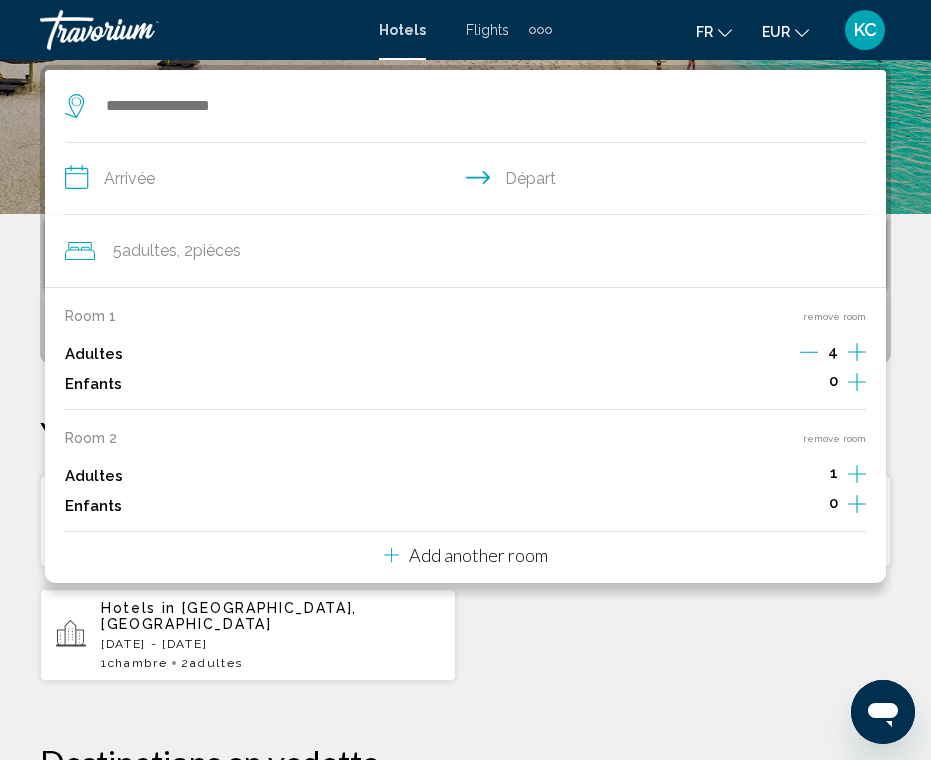 click 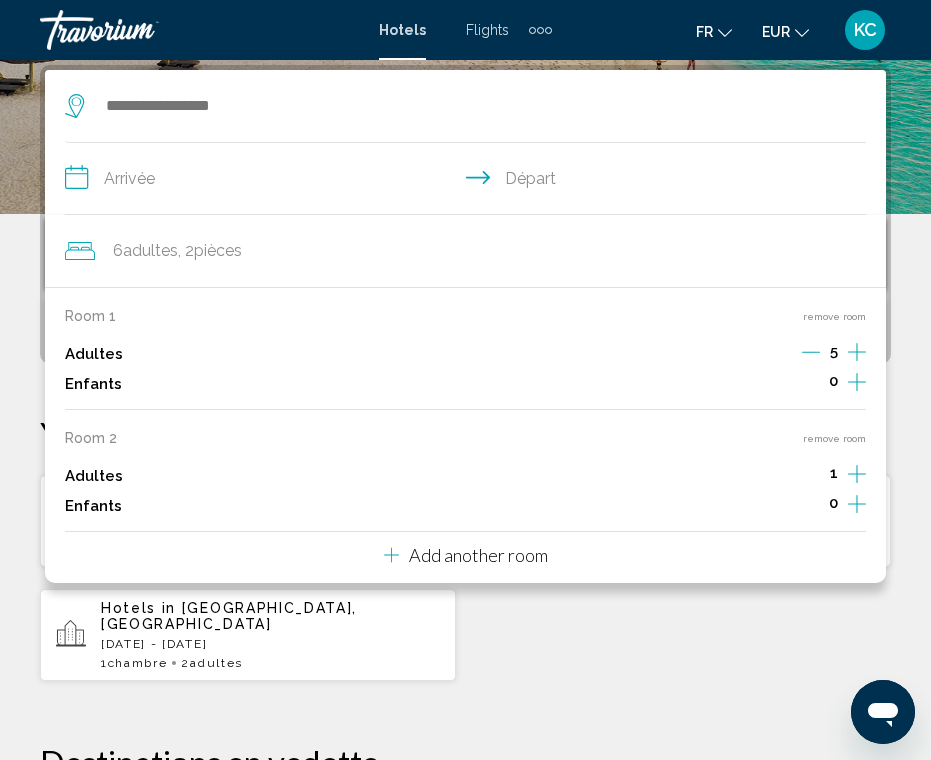 click 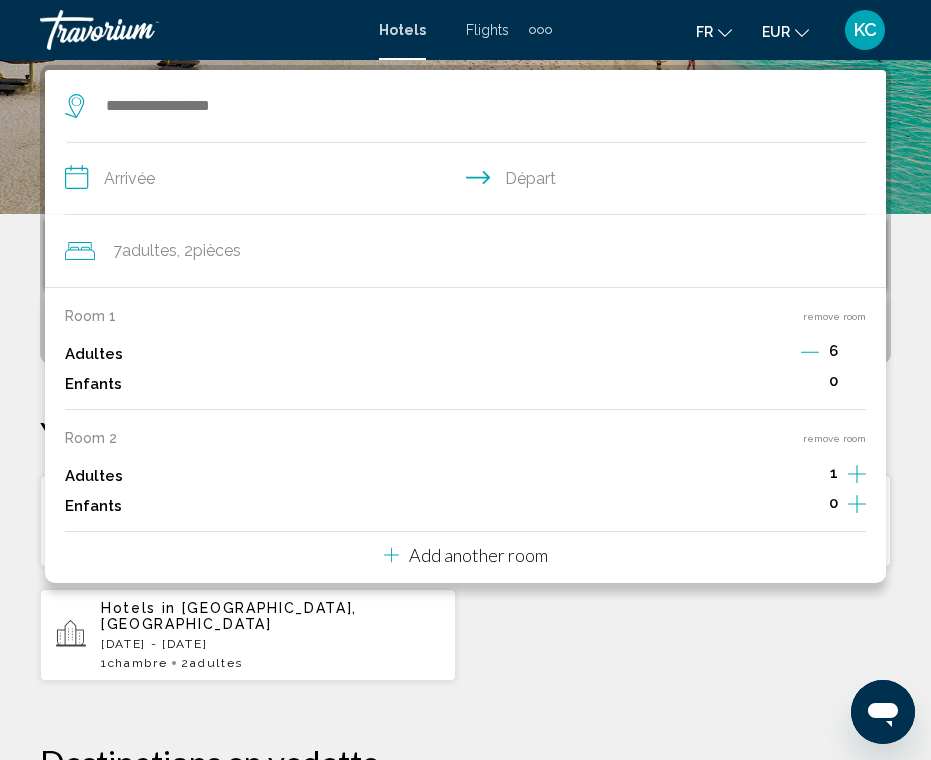 click 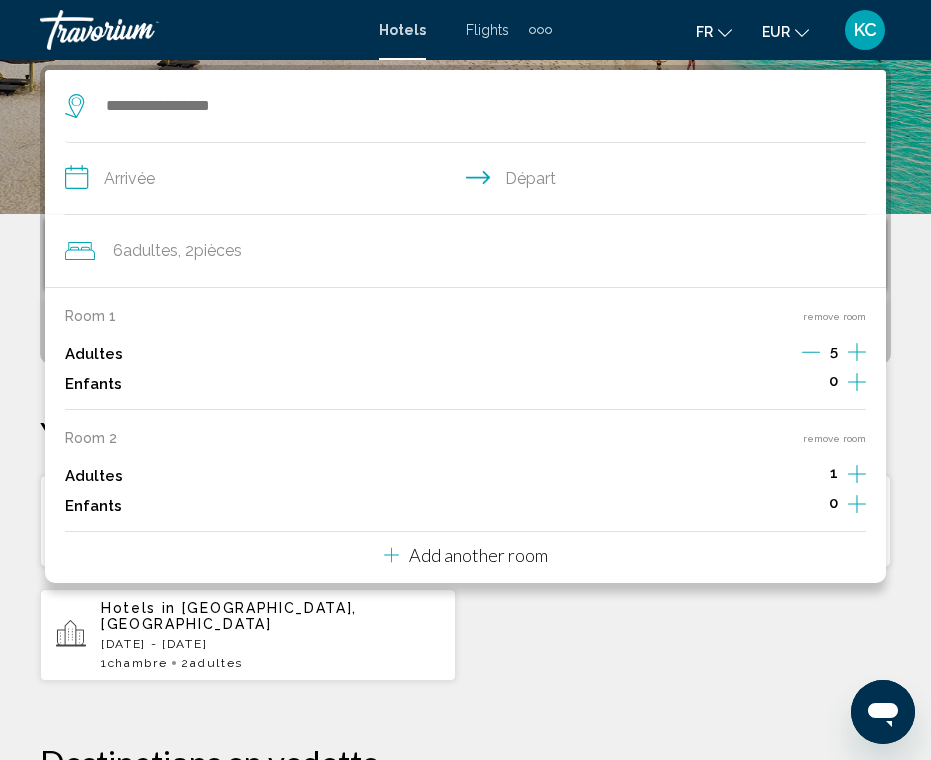 click 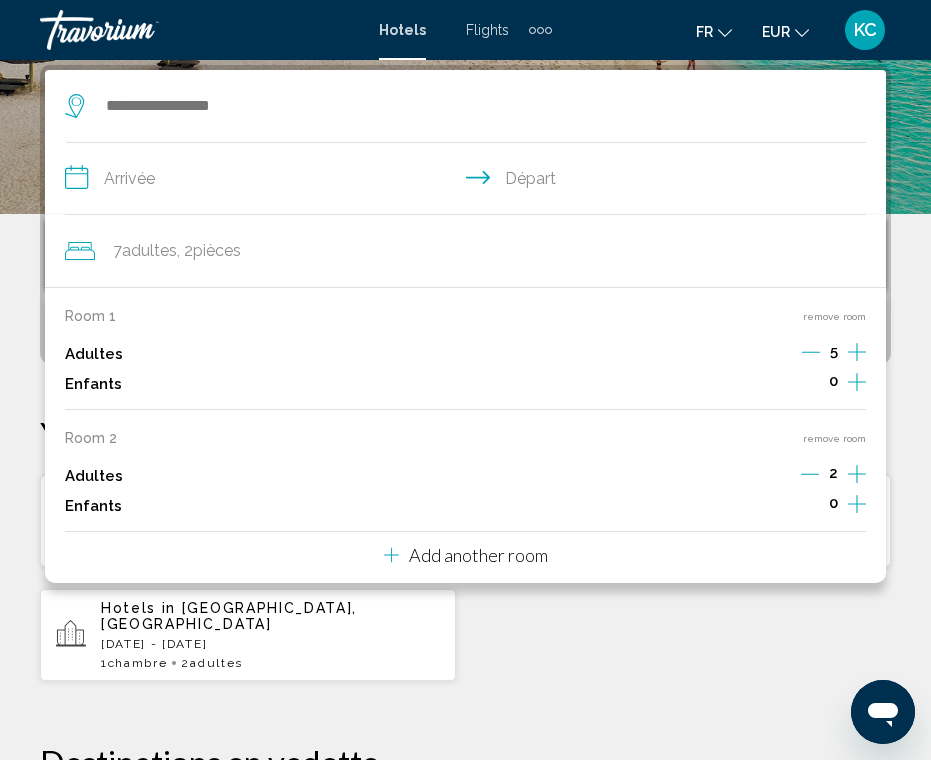 click 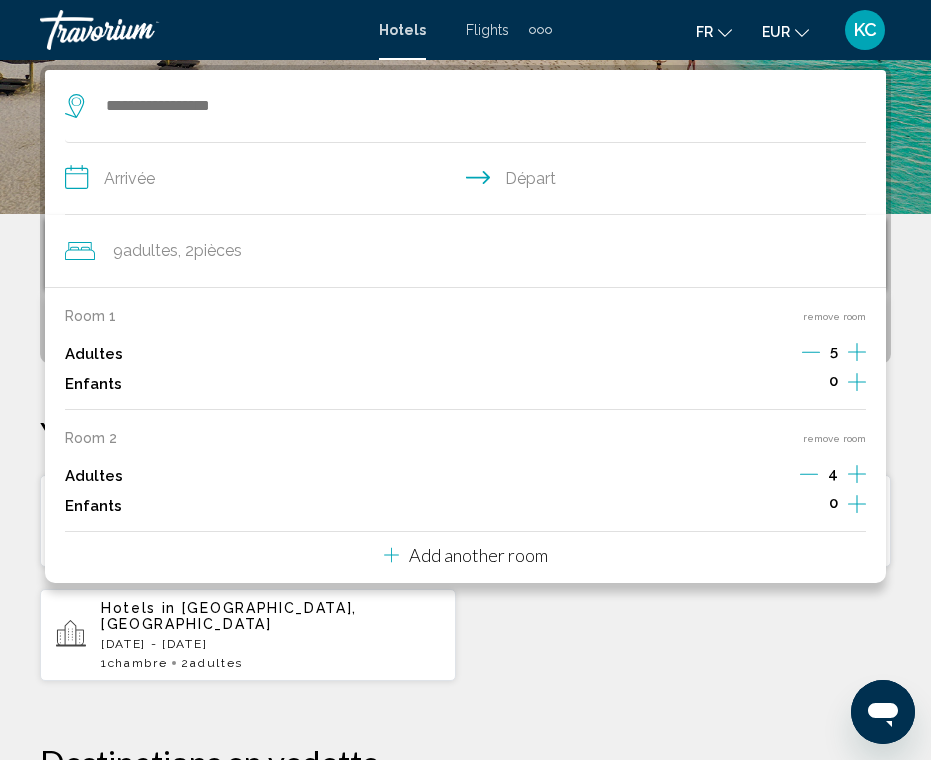 click 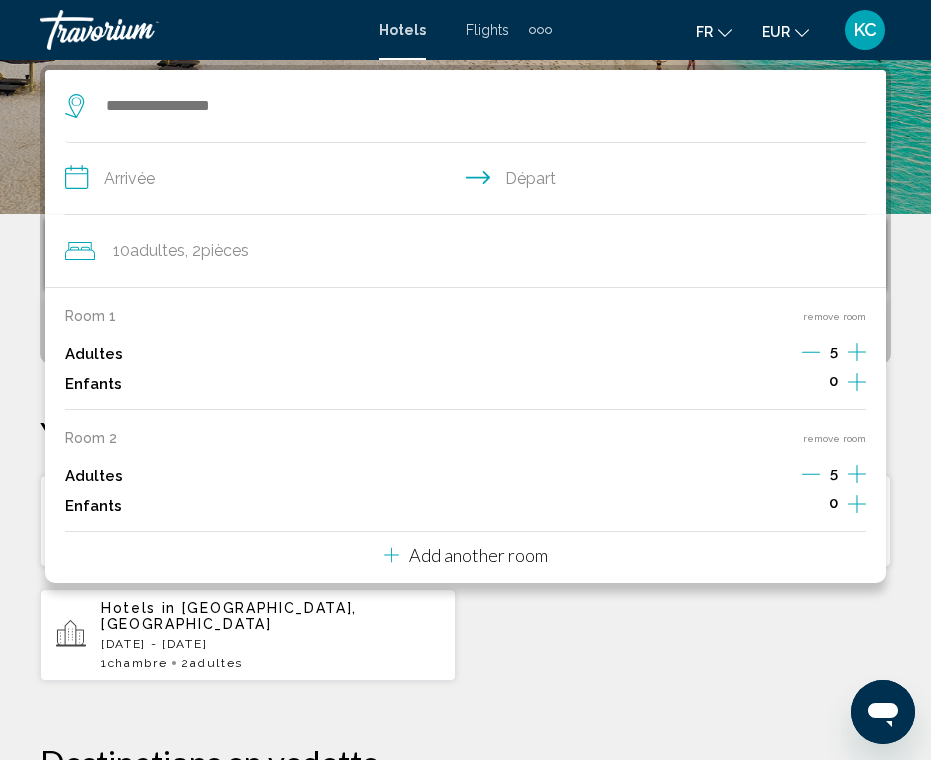 click on "**********" at bounding box center (469, 181) 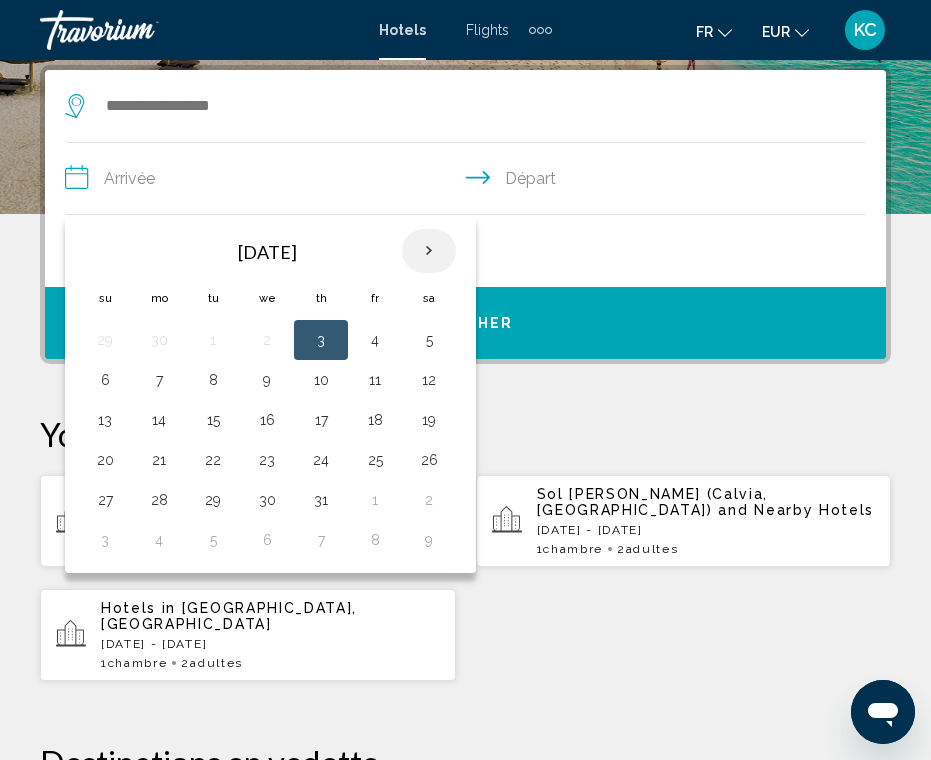 click at bounding box center [429, 251] 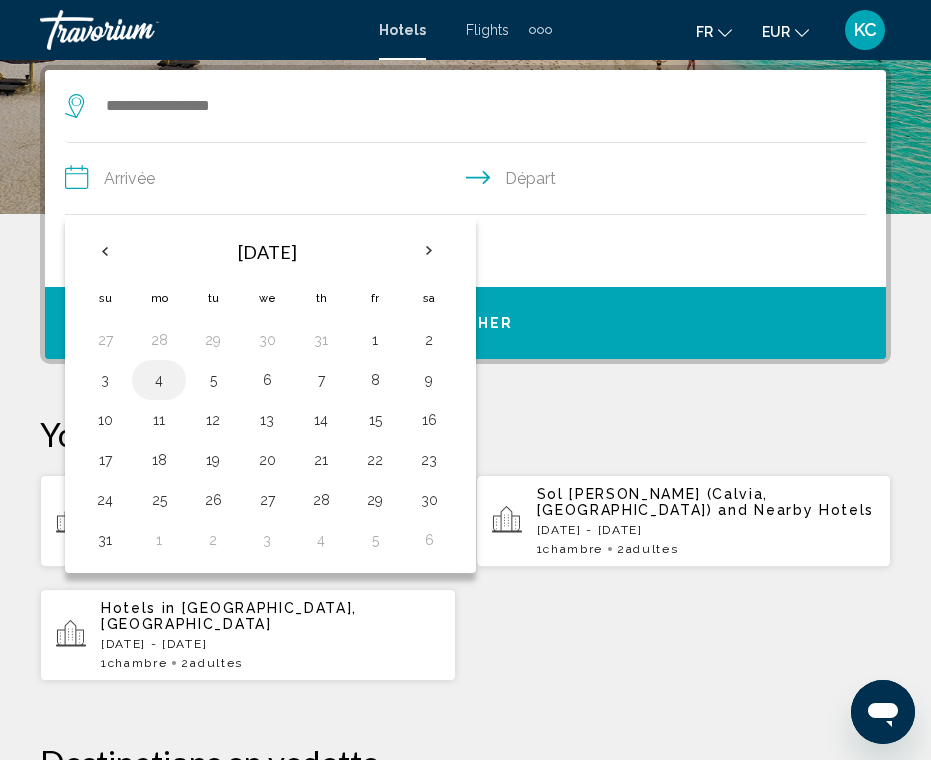 click on "4" at bounding box center (159, 380) 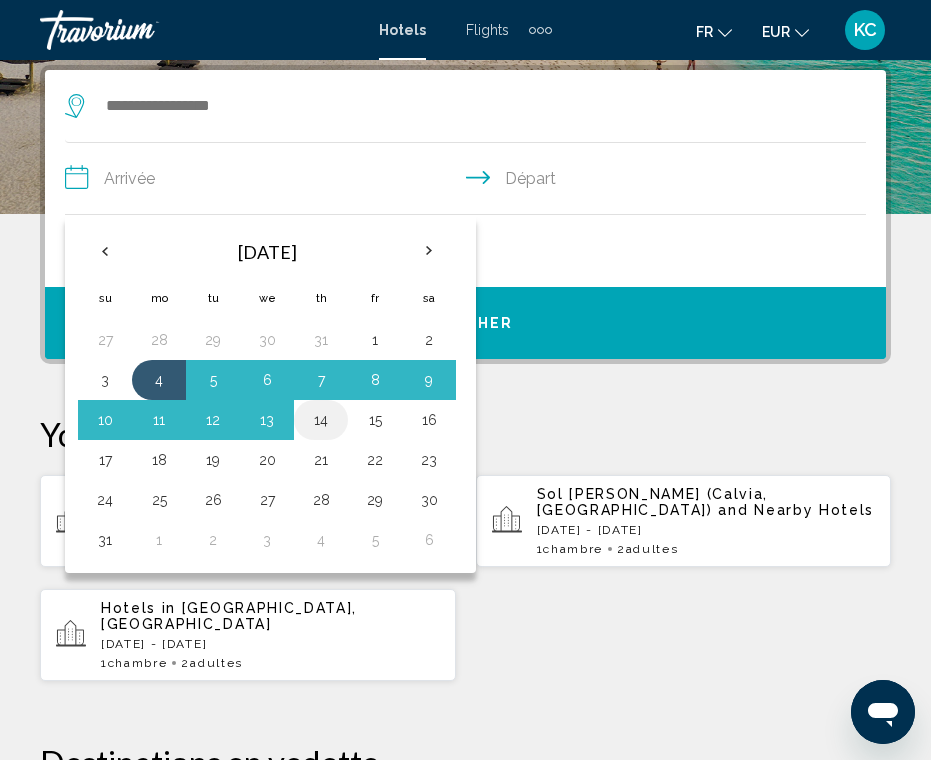 click on "14" at bounding box center [321, 420] 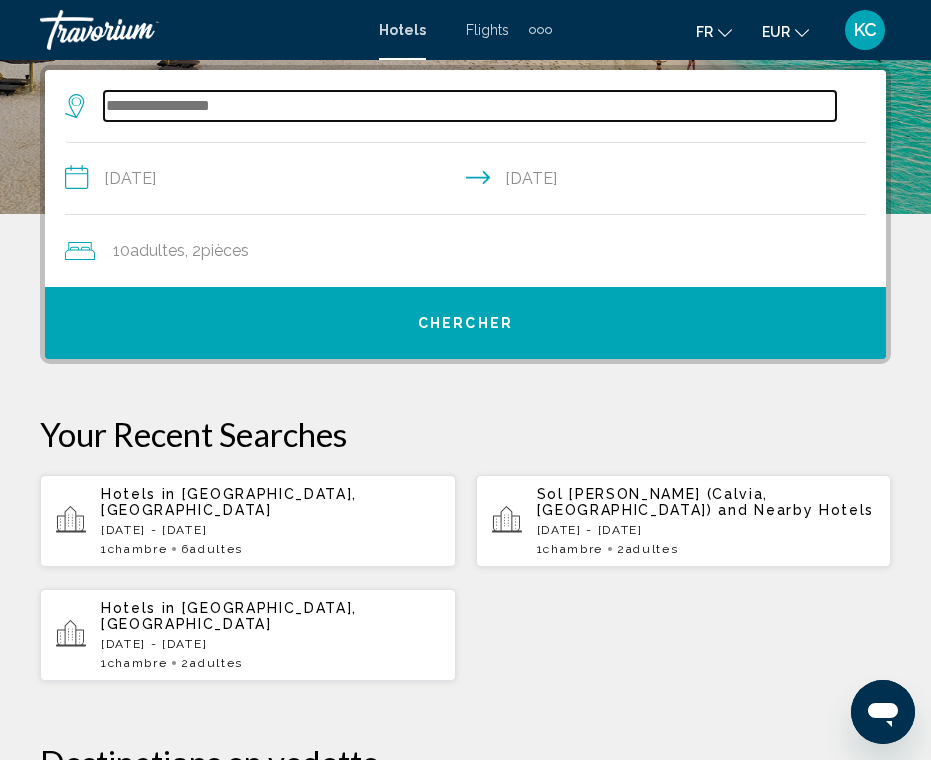 click at bounding box center (470, 106) 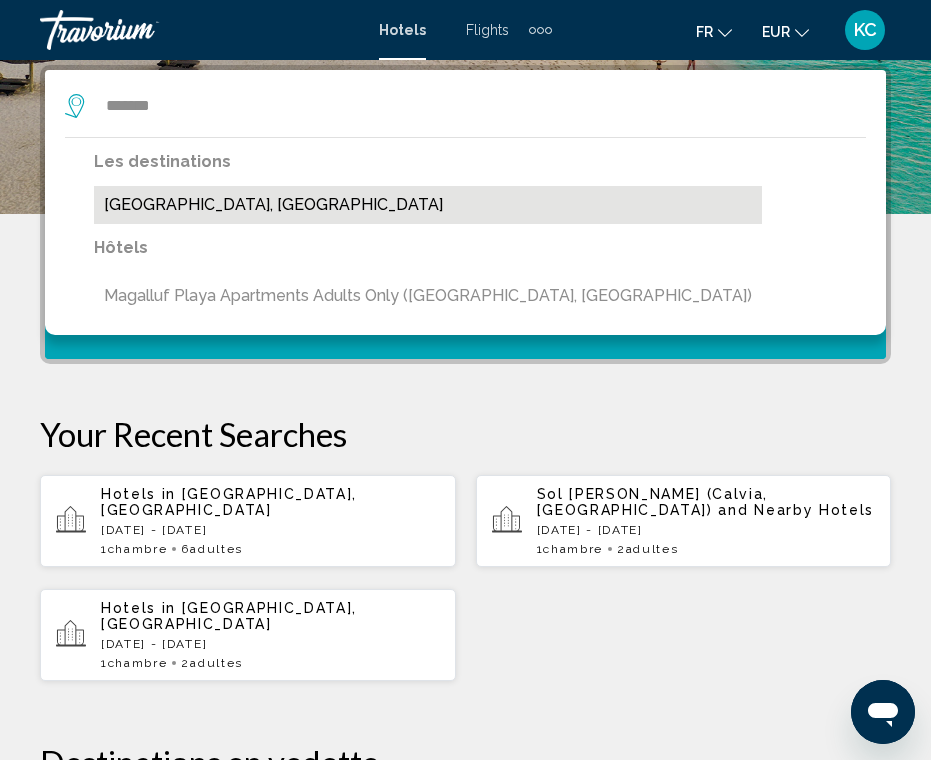 click on "[GEOGRAPHIC_DATA], [GEOGRAPHIC_DATA]" at bounding box center (428, 205) 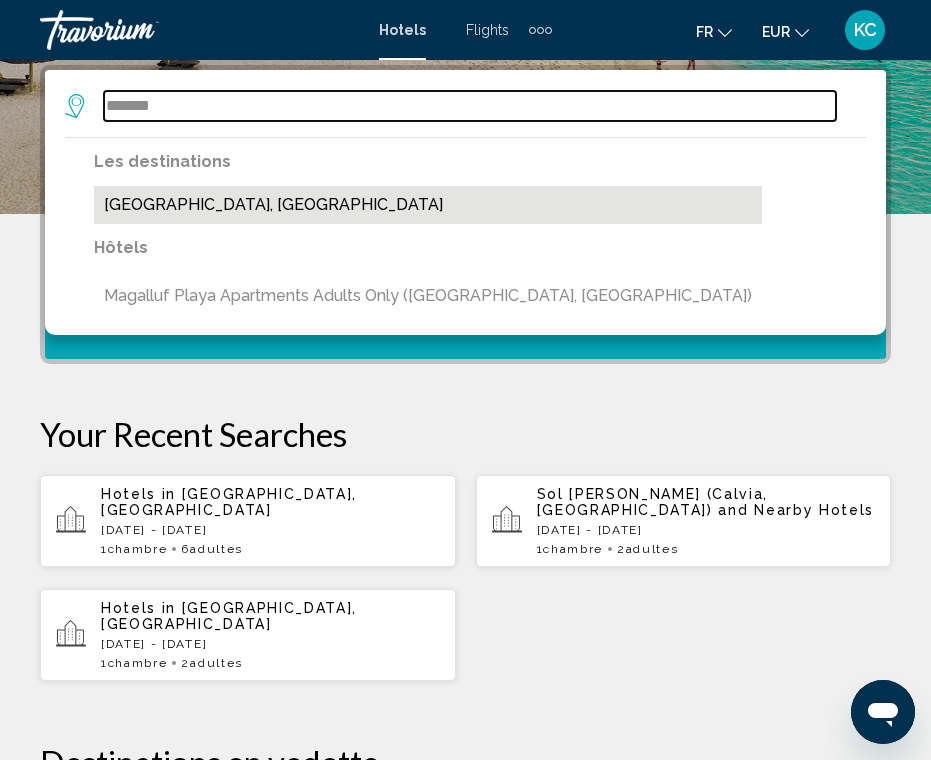 type on "**********" 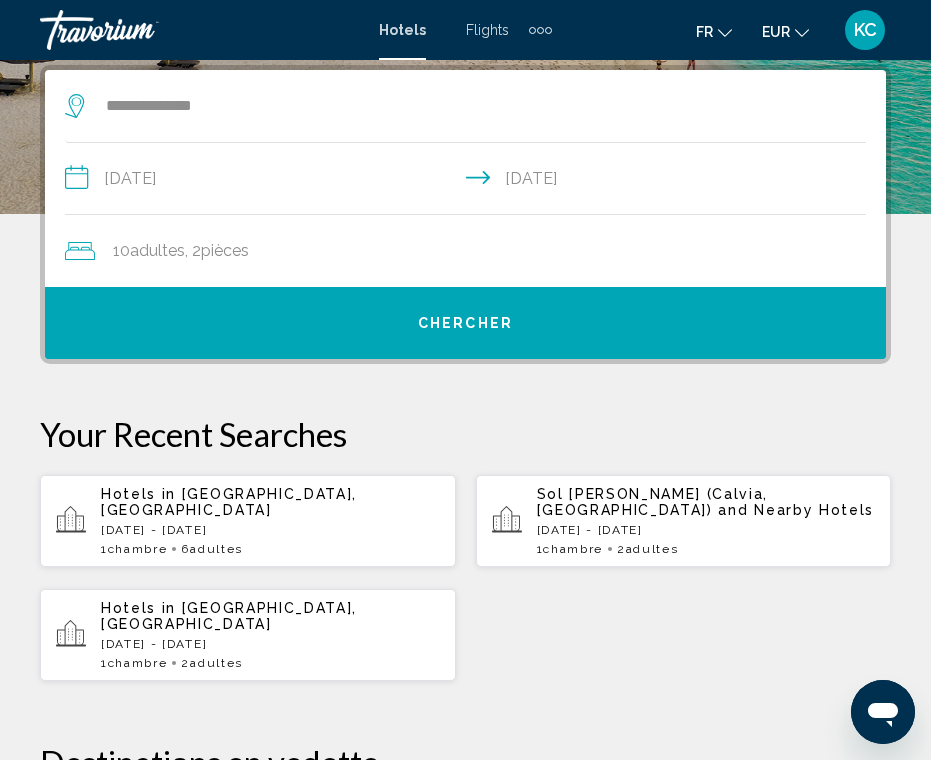 click on "Chercher" at bounding box center (465, 323) 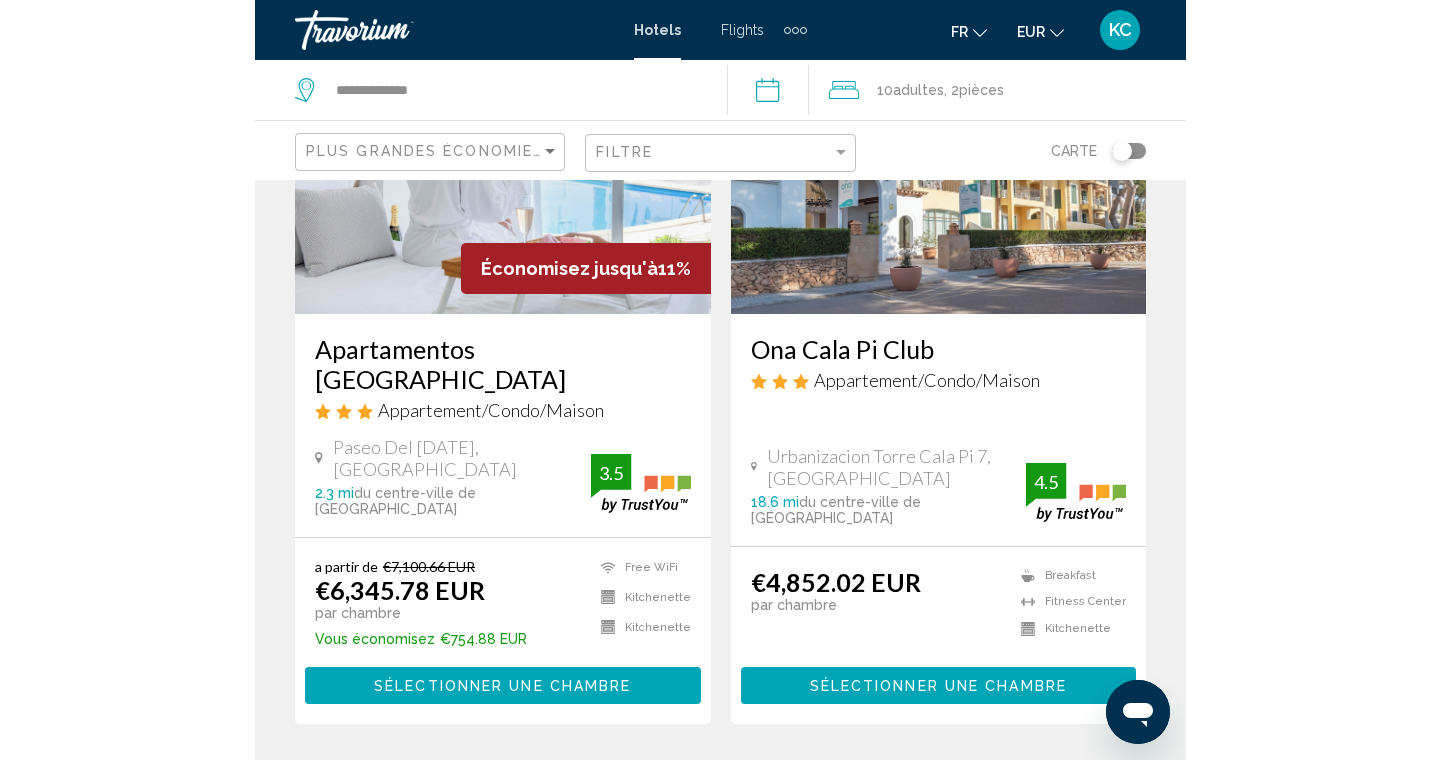 scroll, scrollTop: 277, scrollLeft: 0, axis: vertical 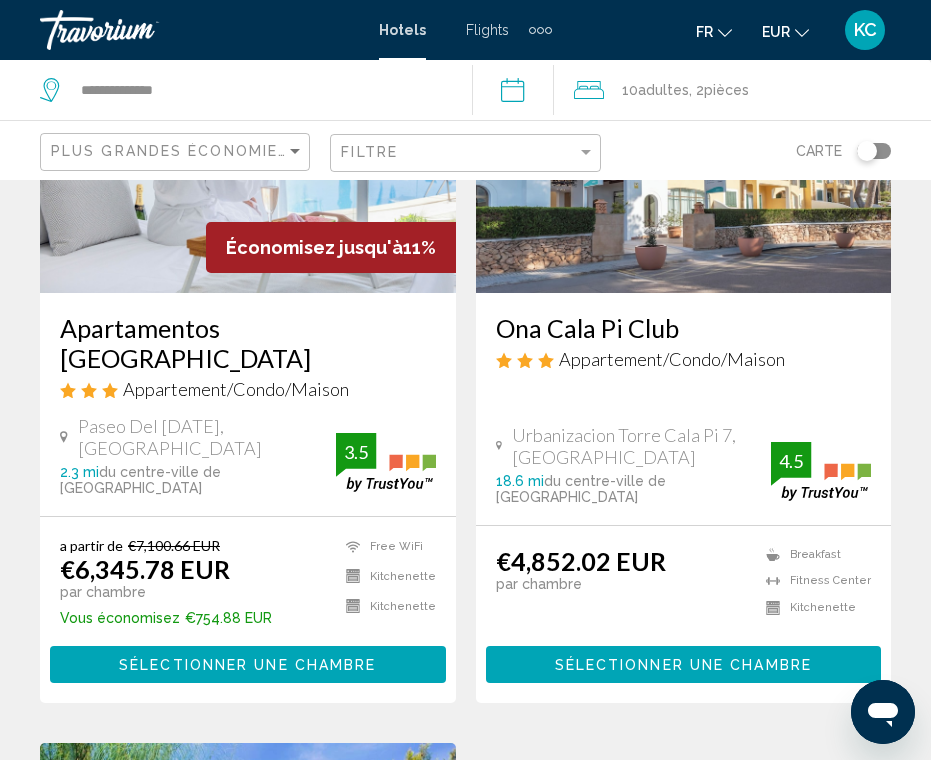 click on "Résultats de la recherche d'hôtel  -   3  endroits pour passer votre temps Économisez jusqu'à  11%   Apartamentos [GEOGRAPHIC_DATA]
Appartement/Condo/Maison
[GEOGRAPHIC_DATA][DATE], Calvia 2.3 mi  du centre-ville de [GEOGRAPHIC_DATA] de l'hôtel 3.5 a partir de €7,100.66 EUR €6,345.78 EUR  par chambre Vous économisez  €754.88 EUR
Free WiFi
Kitchenette
Kitchenette
Pets Allowed
Room Service
Swimming Pool  3.5 Sélectionner une chambre  Ona Cala Pi Club
4.5 1" at bounding box center (465, 719) 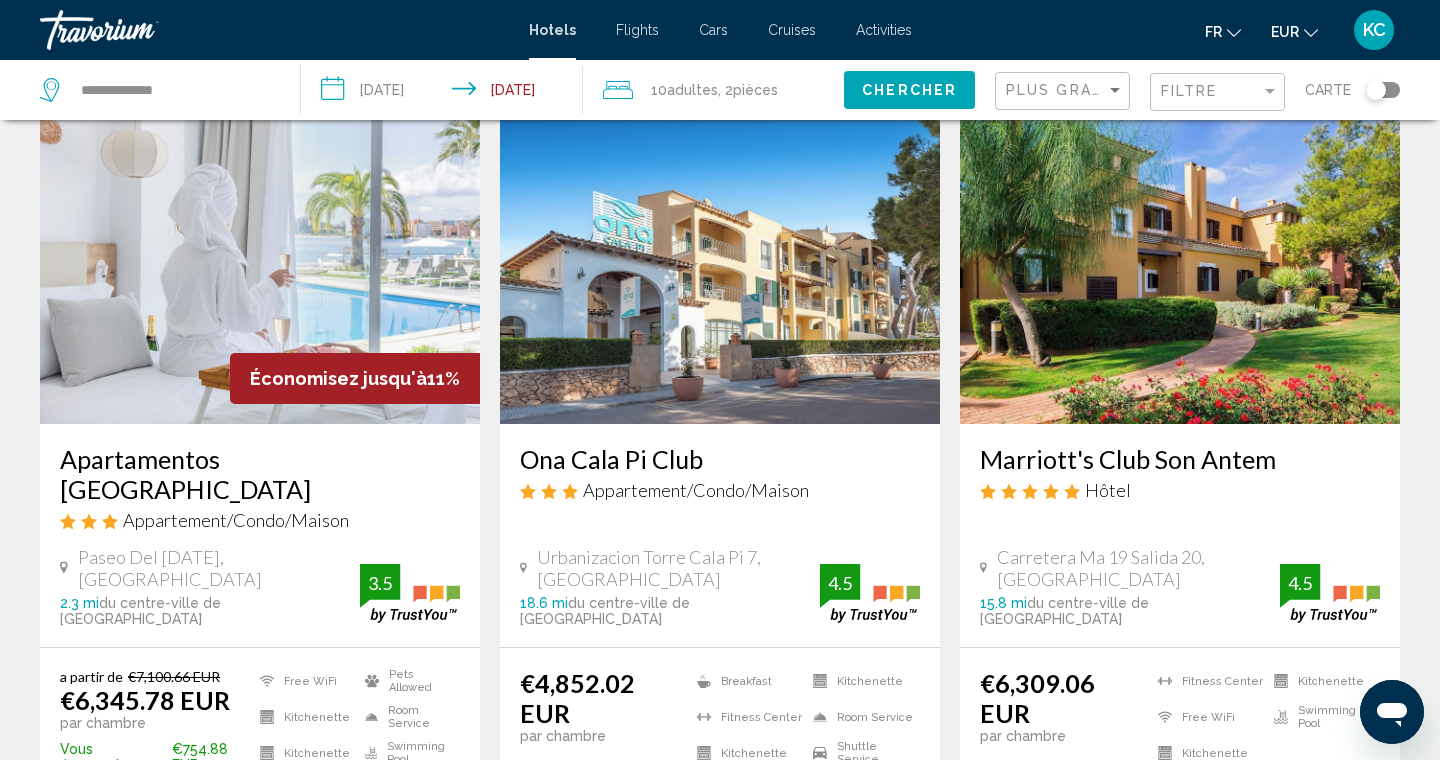scroll, scrollTop: 75, scrollLeft: 0, axis: vertical 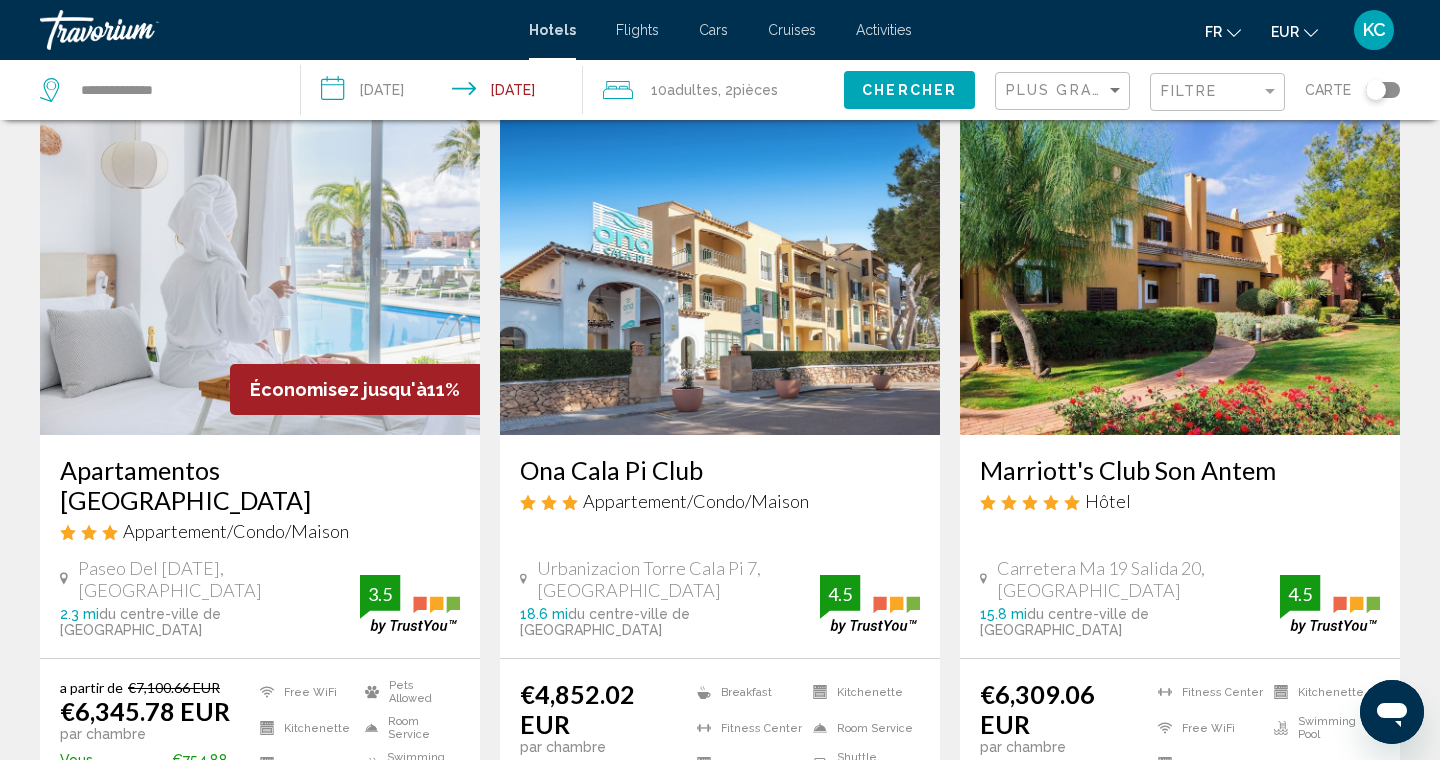 click on "**********" at bounding box center [445, 93] 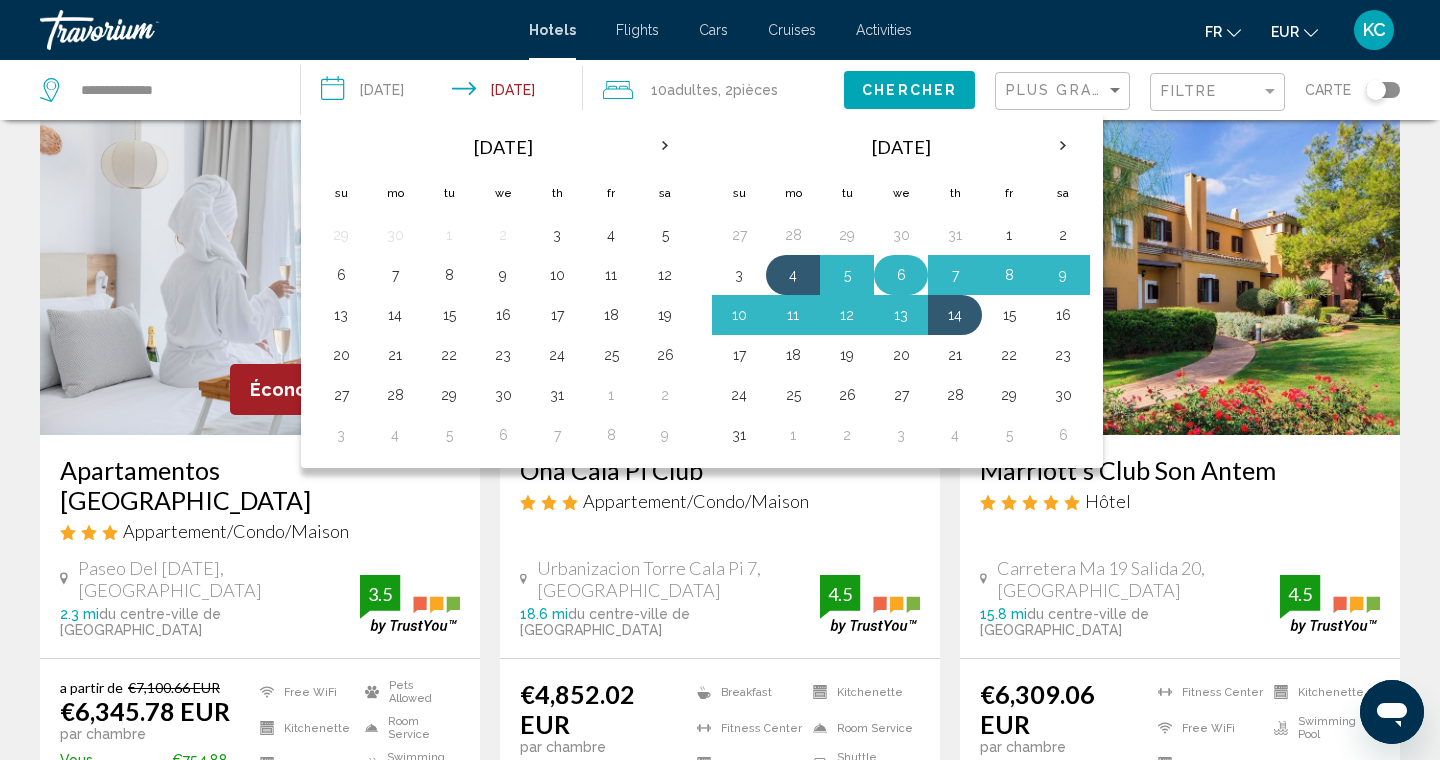 click on "6" at bounding box center [901, 275] 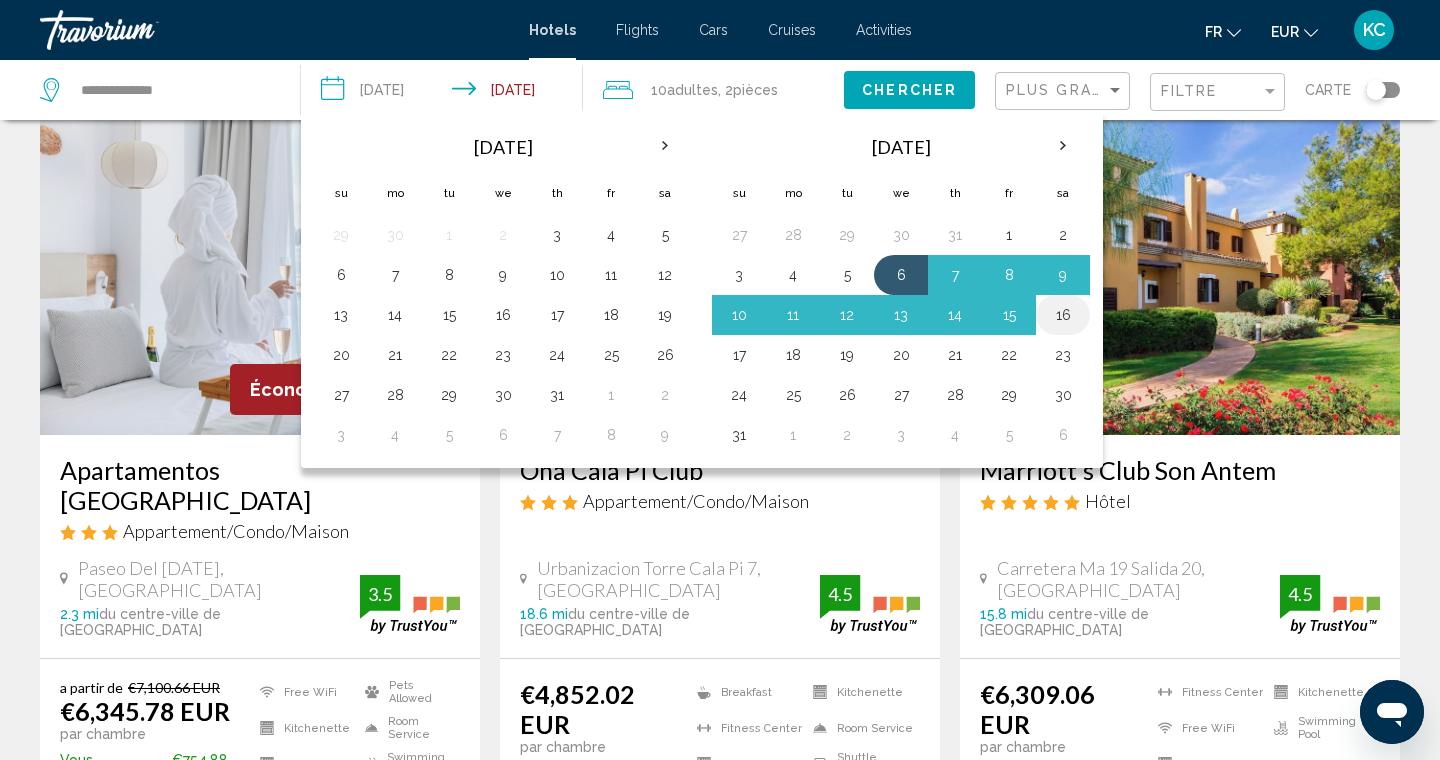 click on "16" at bounding box center [1063, 315] 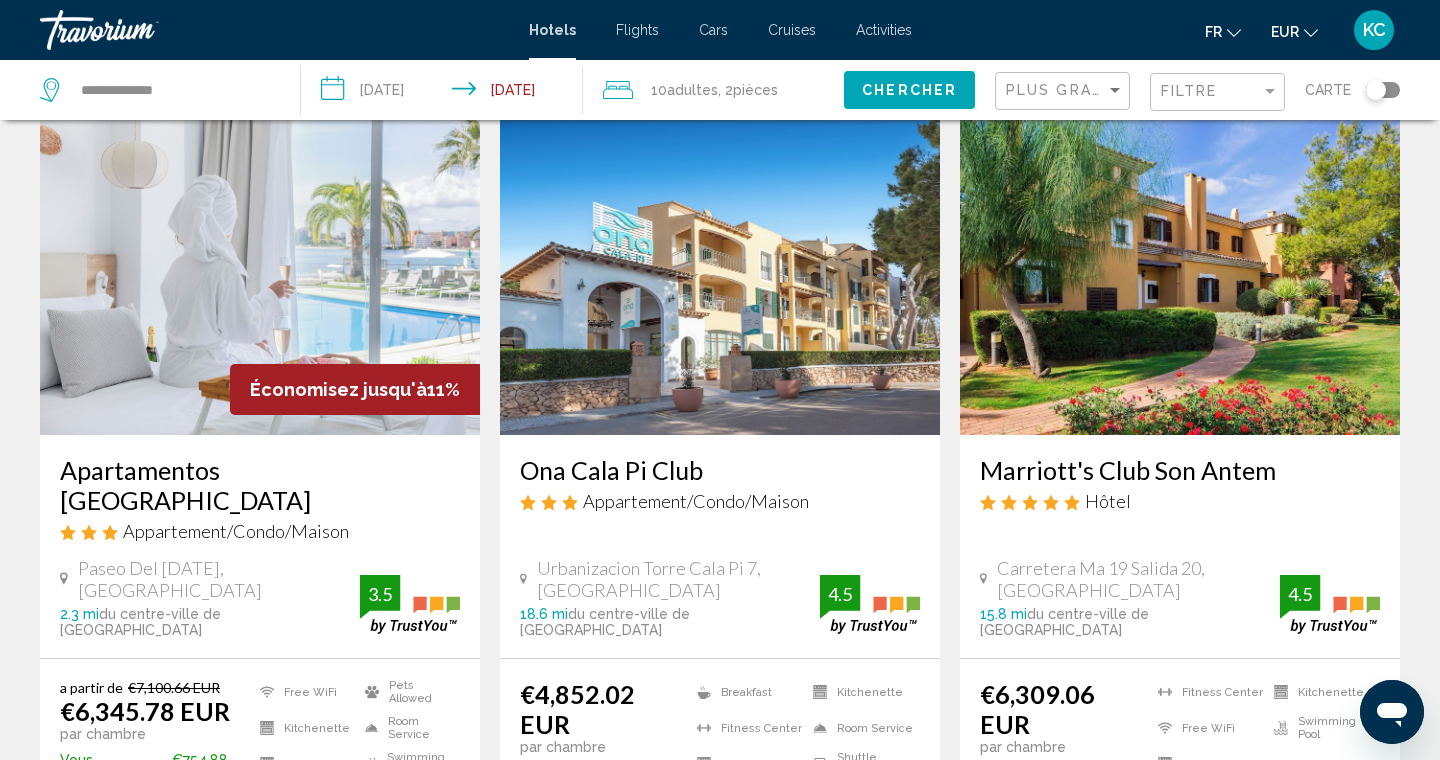 click on "Chercher" 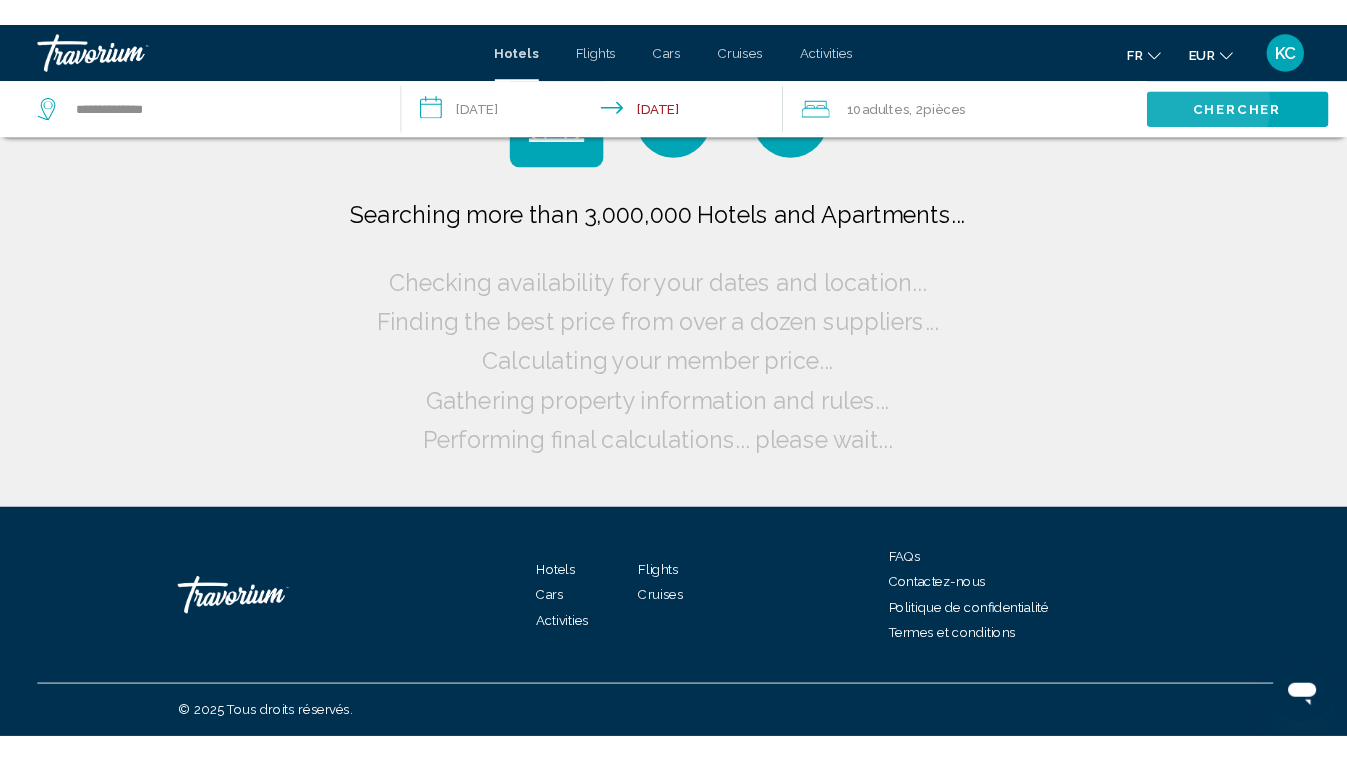 scroll, scrollTop: 0, scrollLeft: 0, axis: both 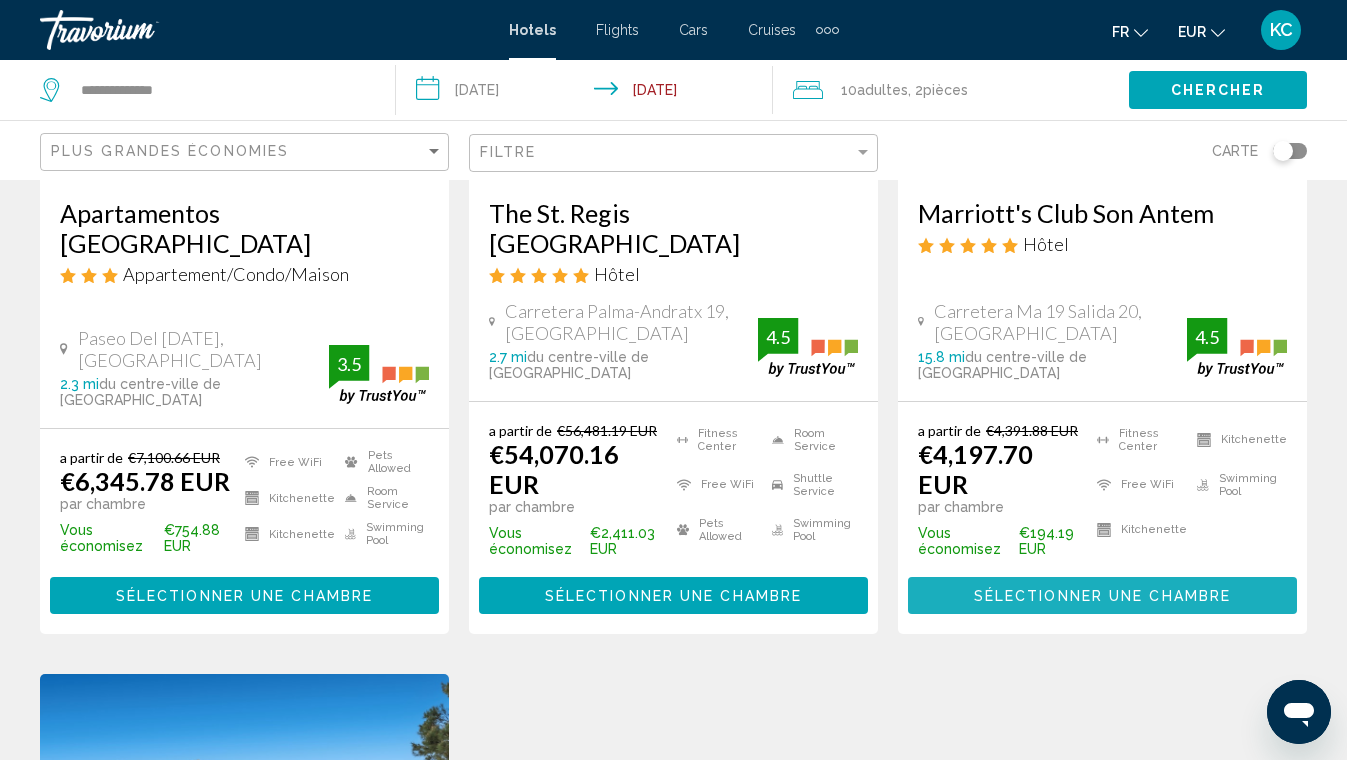click on "Sélectionner une chambre" at bounding box center [1102, 596] 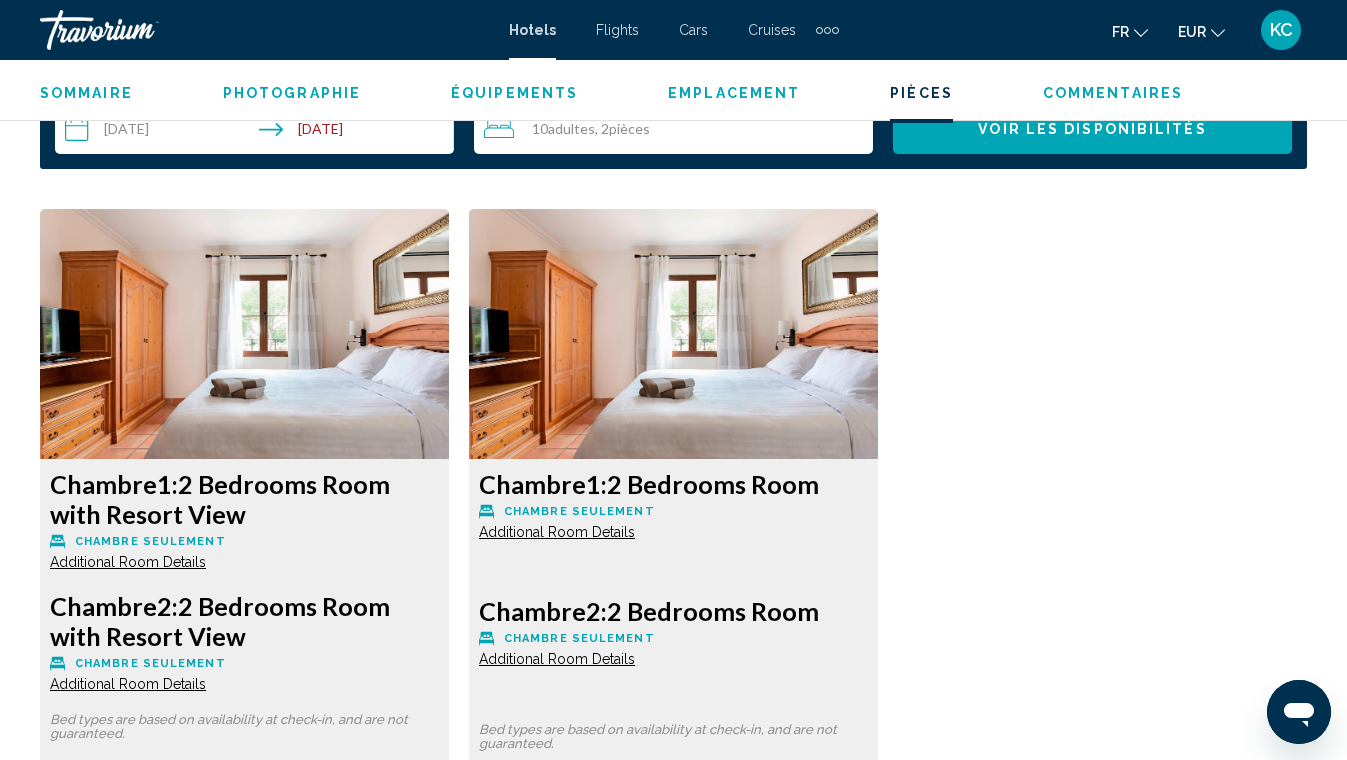 scroll, scrollTop: 3085, scrollLeft: 0, axis: vertical 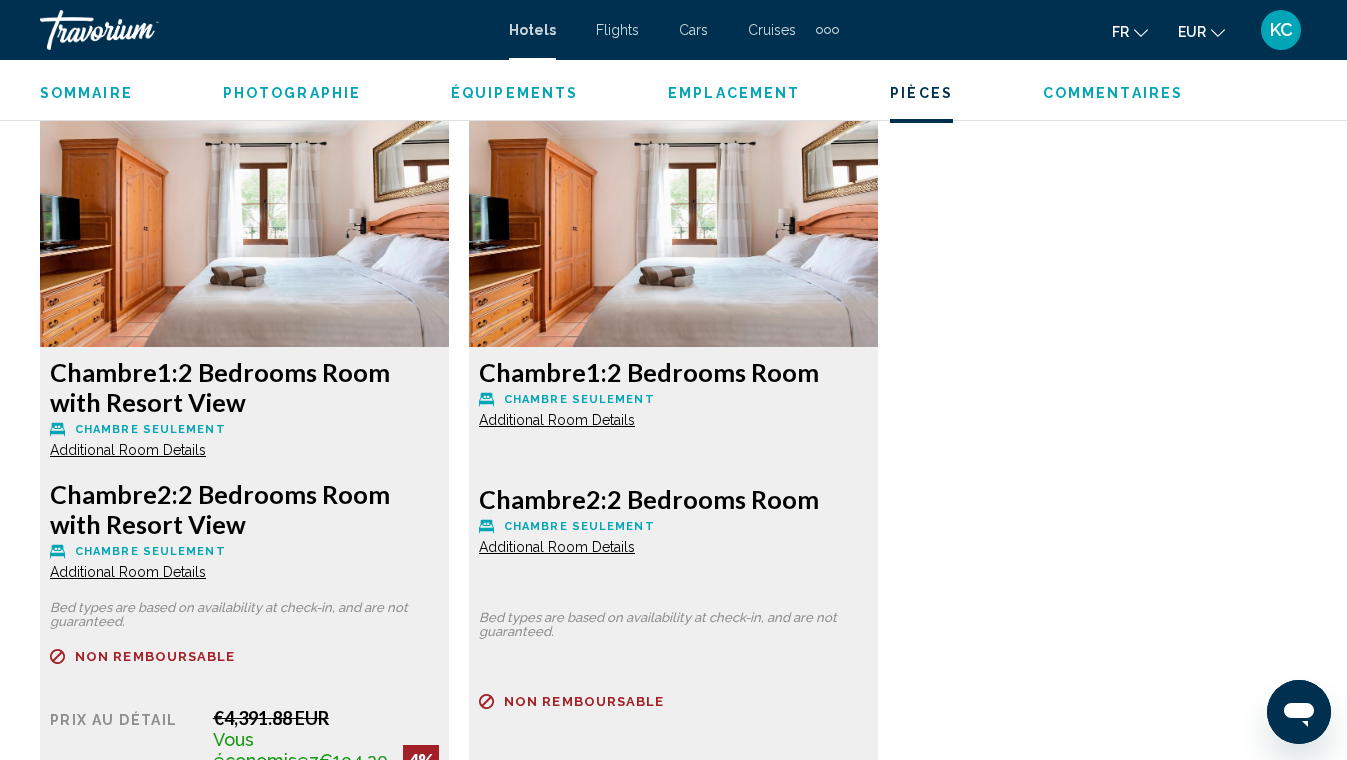 click on "Additional Room Details" at bounding box center (128, 450) 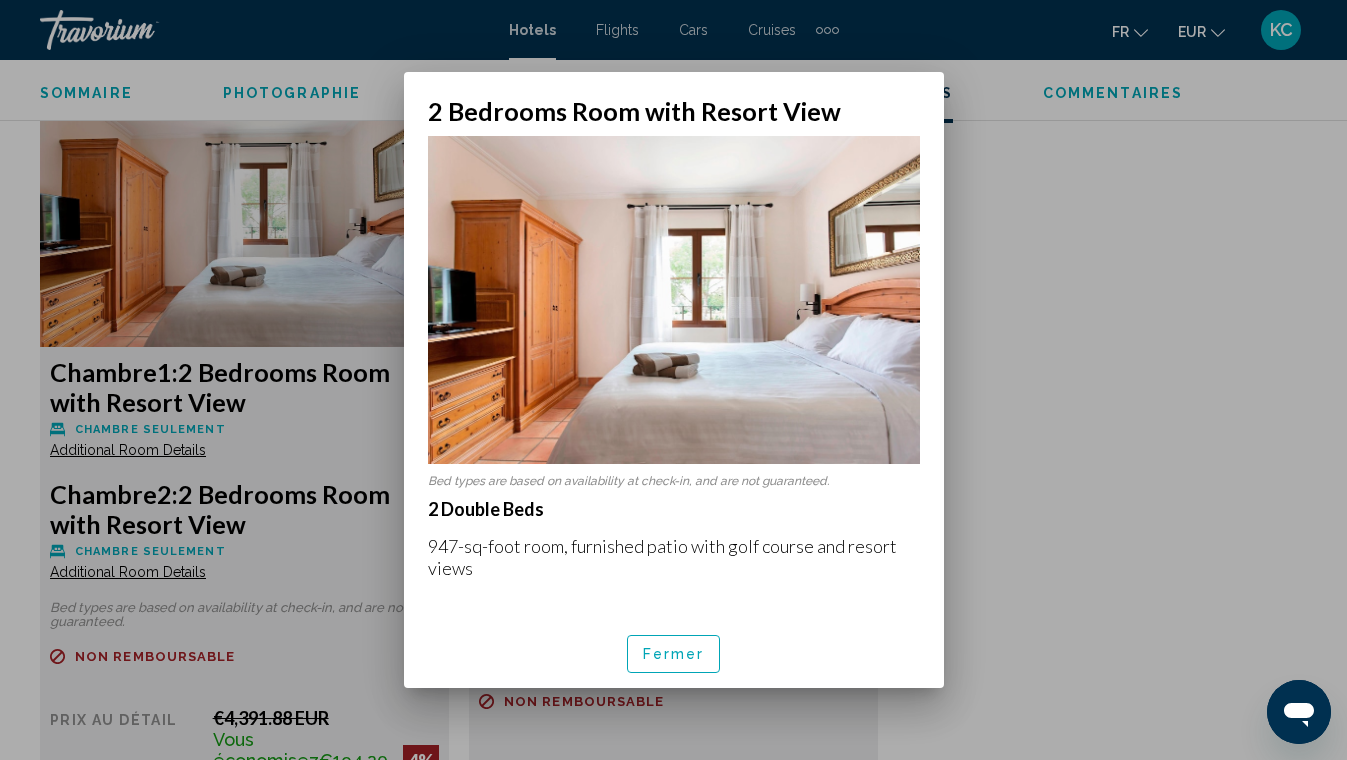 scroll, scrollTop: 0, scrollLeft: 0, axis: both 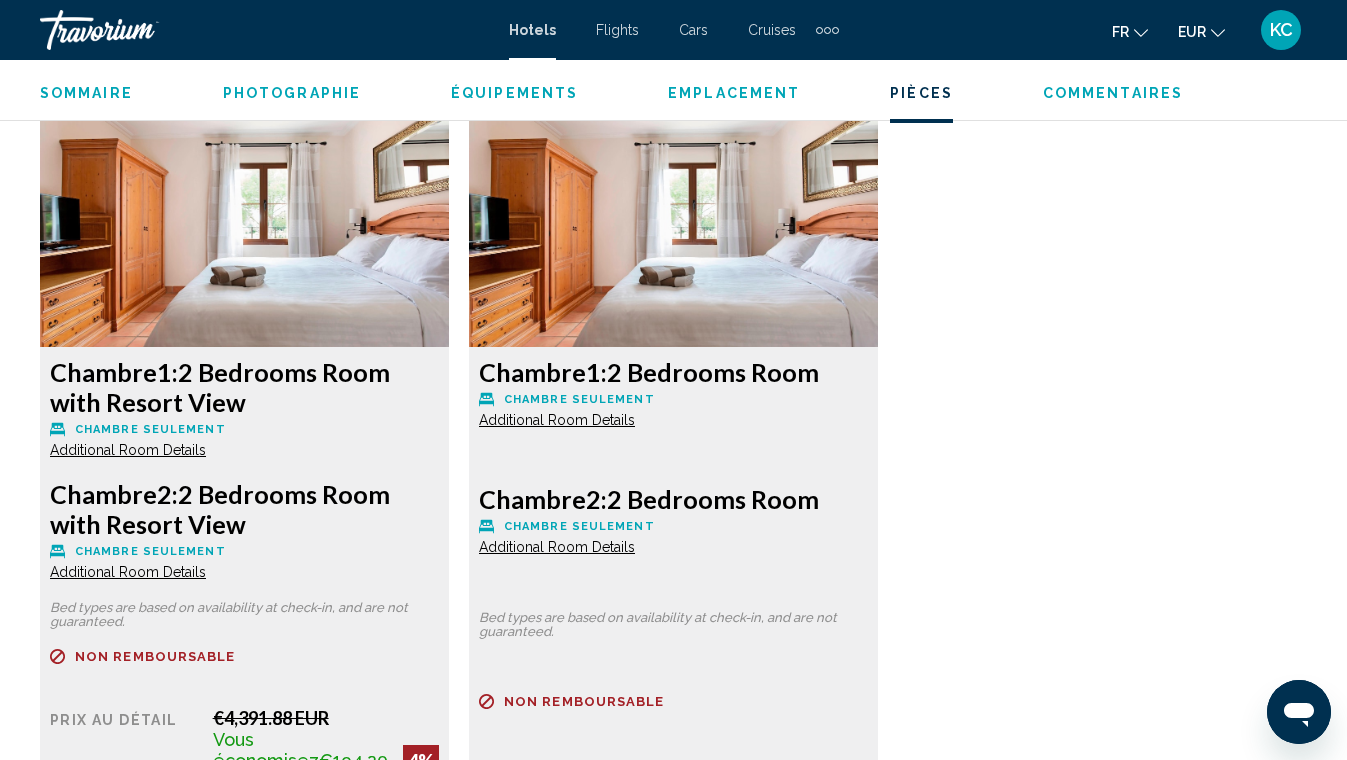click on "Additional Room Details" at bounding box center [128, 572] 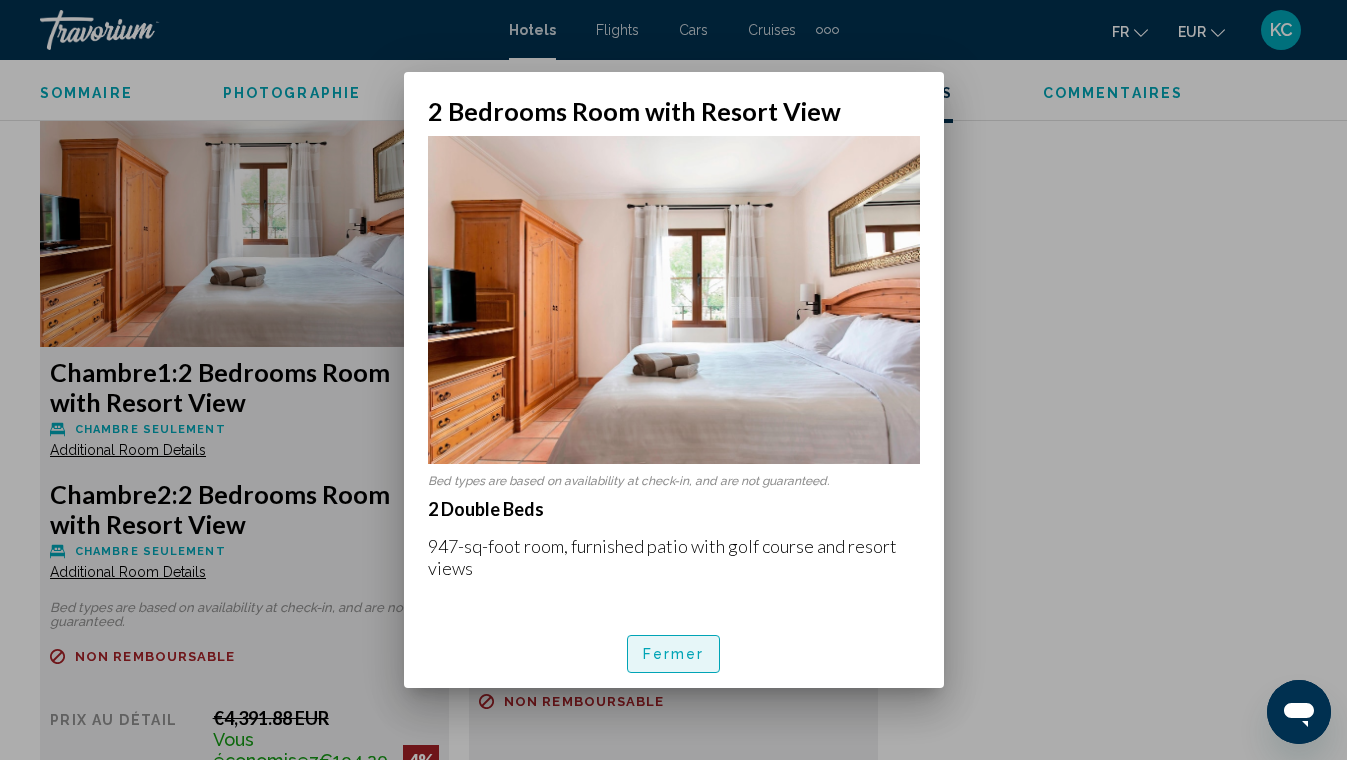 click on "Fermer" at bounding box center [674, 655] 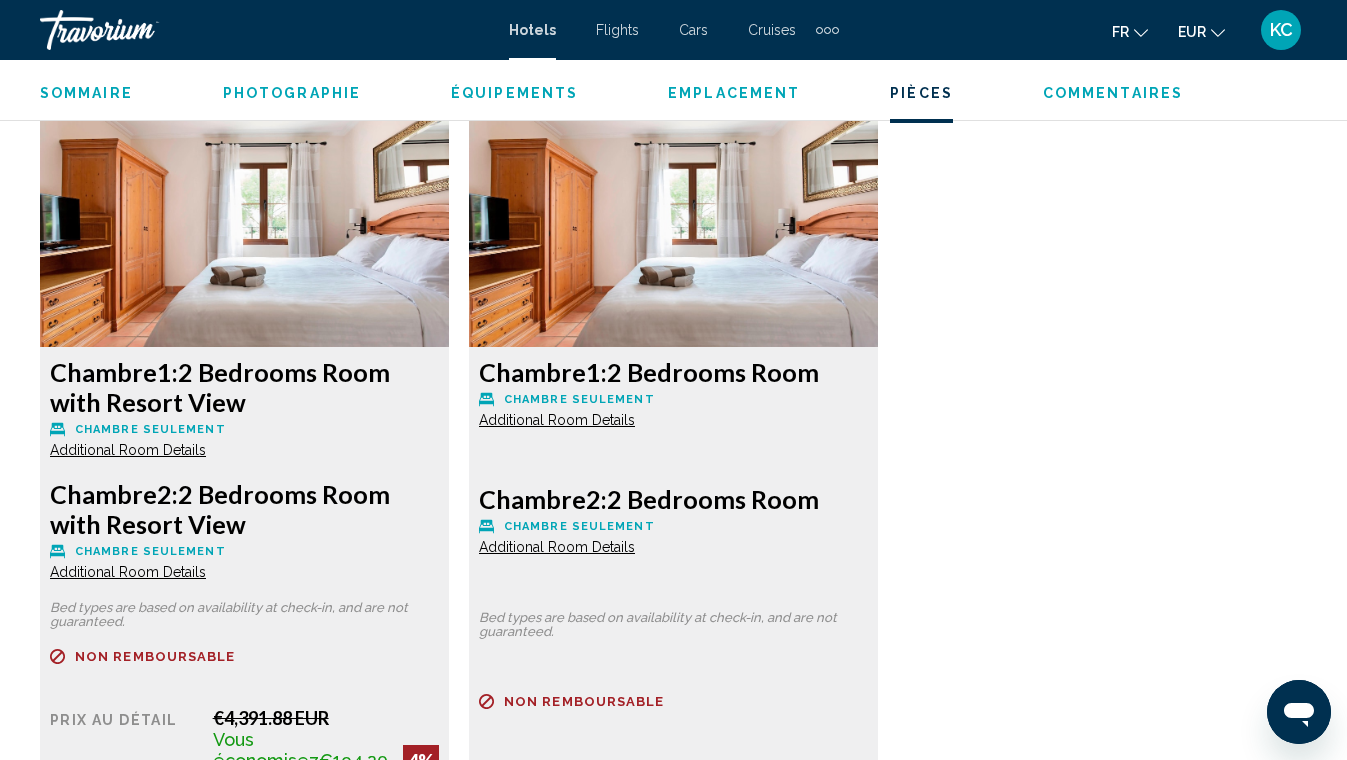 scroll, scrollTop: 3106, scrollLeft: 0, axis: vertical 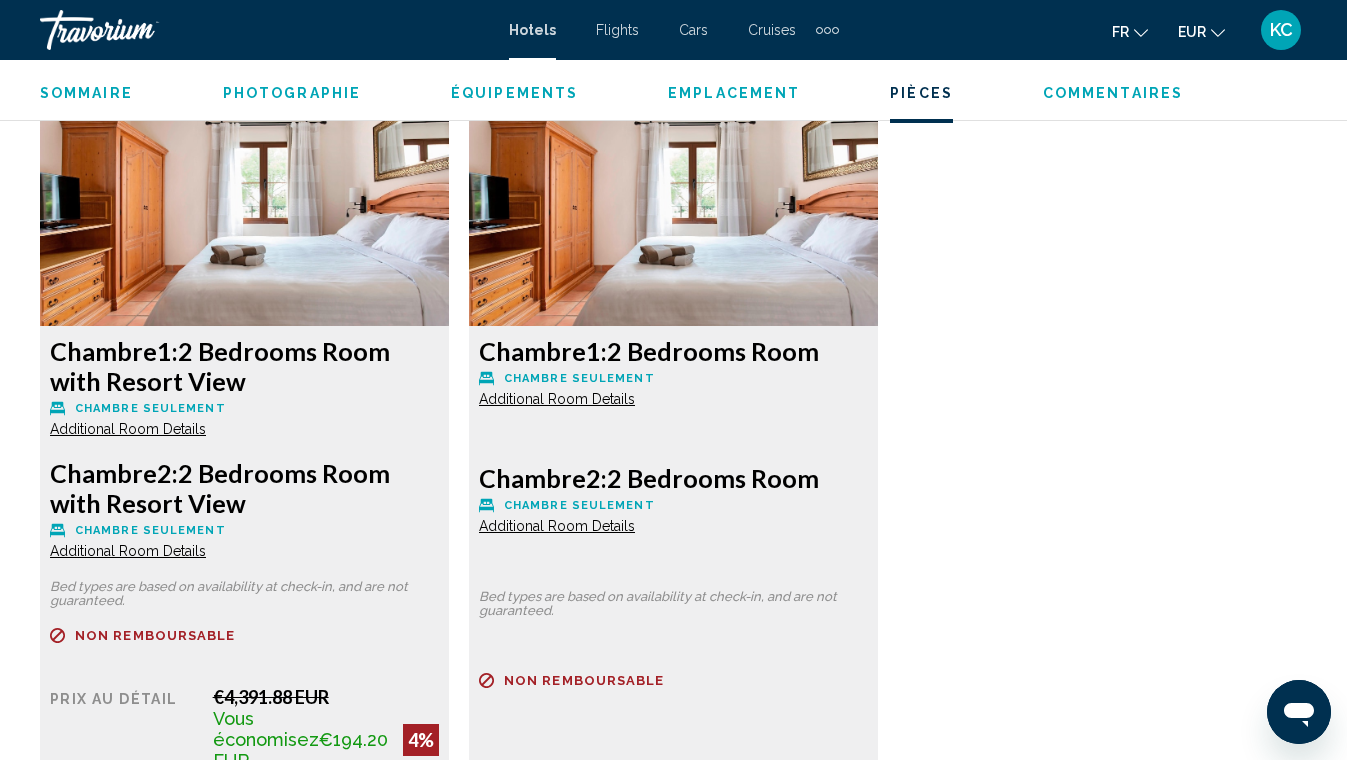 click on "Additional Room Details" at bounding box center [128, 429] 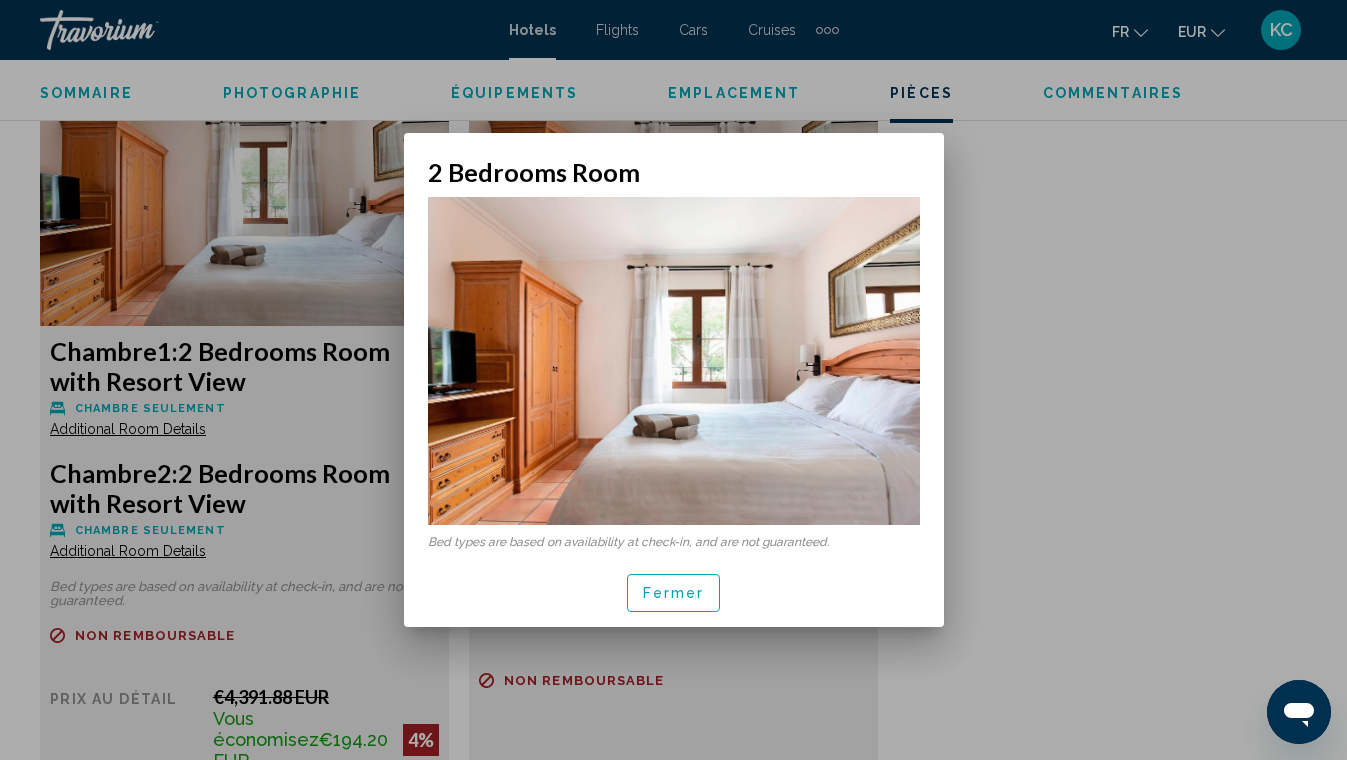 click on "Fermer" at bounding box center [674, 594] 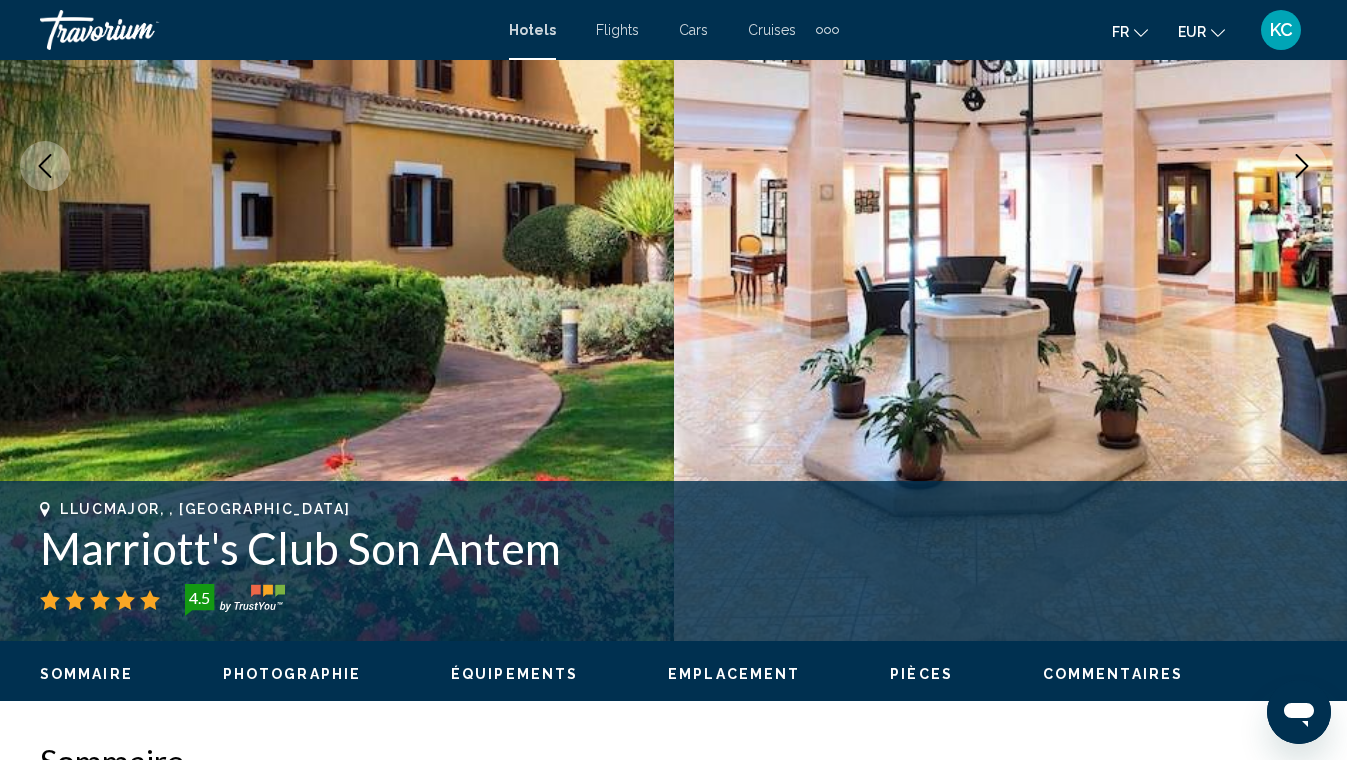 scroll, scrollTop: 408, scrollLeft: 0, axis: vertical 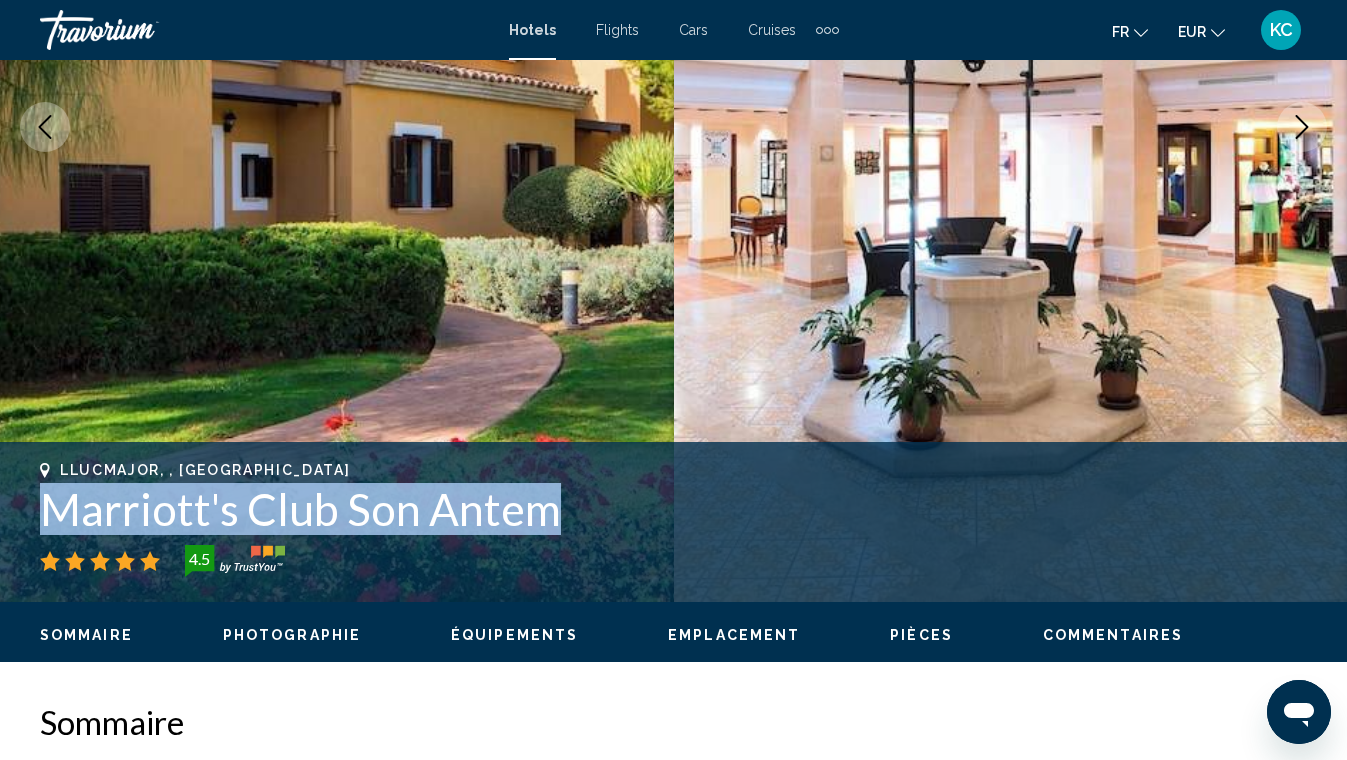 drag, startPoint x: 41, startPoint y: 509, endPoint x: 543, endPoint y: 514, distance: 502.0249 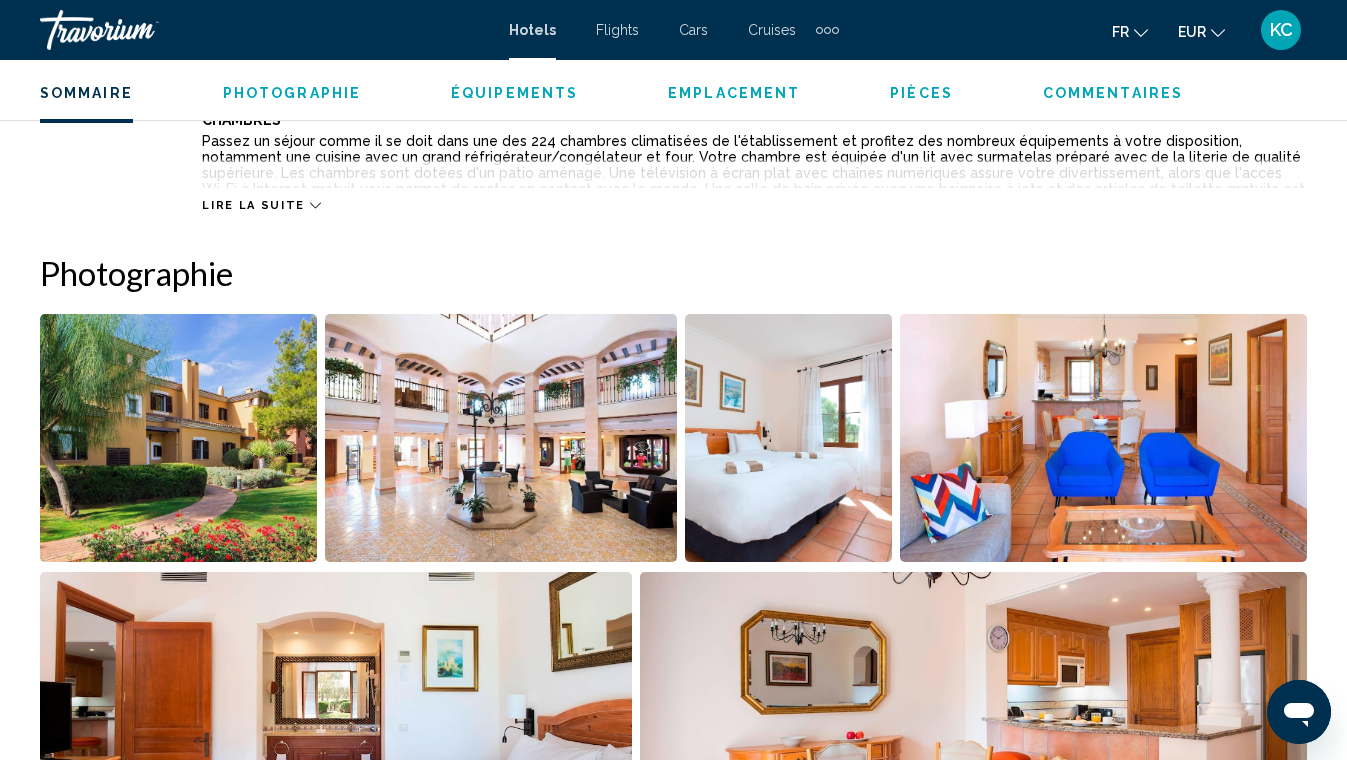 scroll, scrollTop: 1217, scrollLeft: 0, axis: vertical 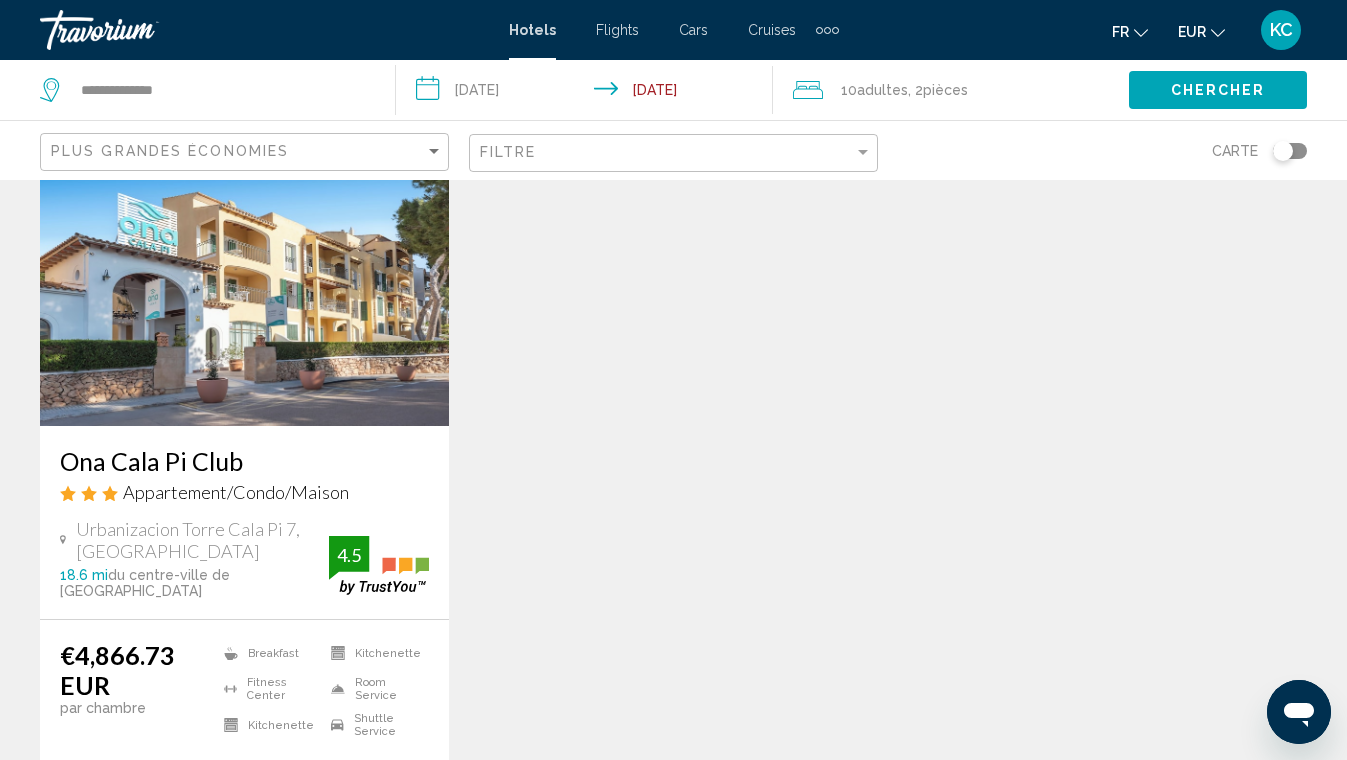 drag, startPoint x: 53, startPoint y: 440, endPoint x: 253, endPoint y: 435, distance: 200.06248 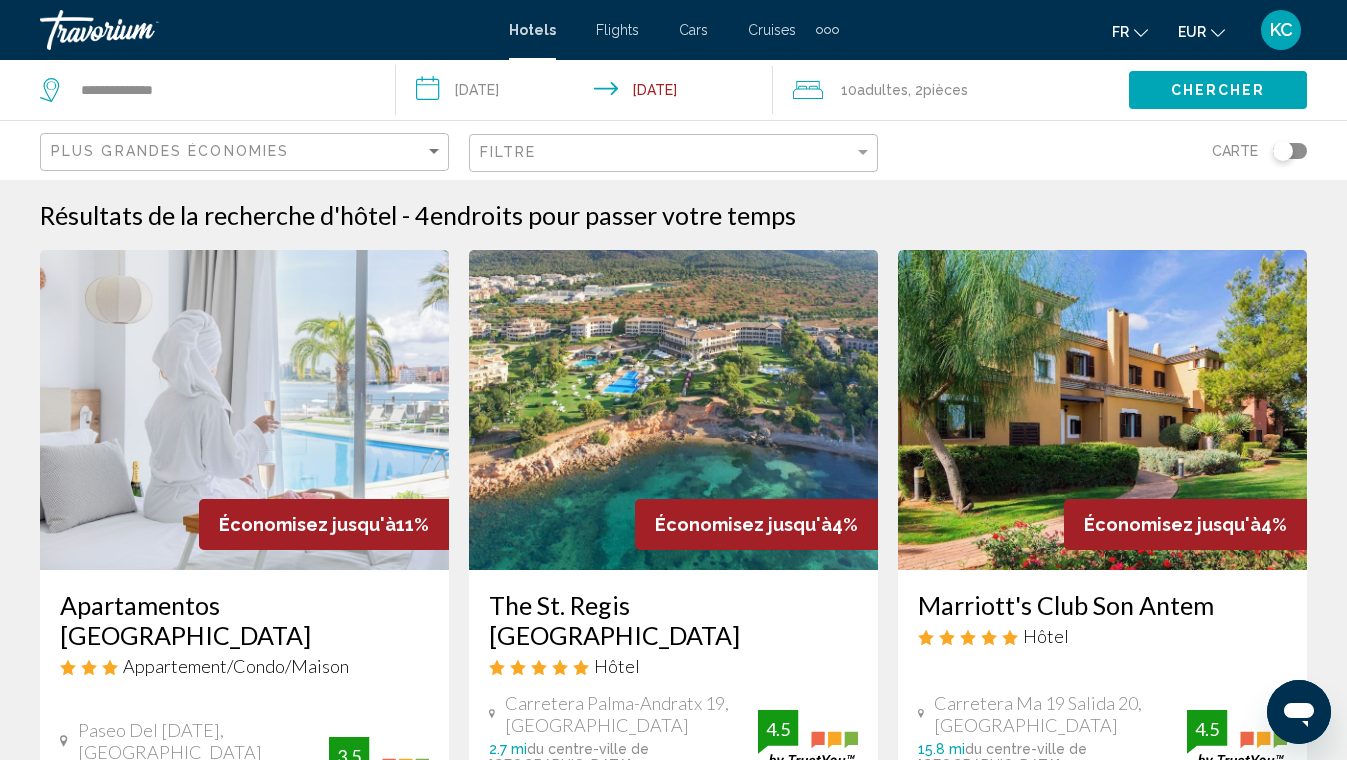 scroll, scrollTop: 0, scrollLeft: 0, axis: both 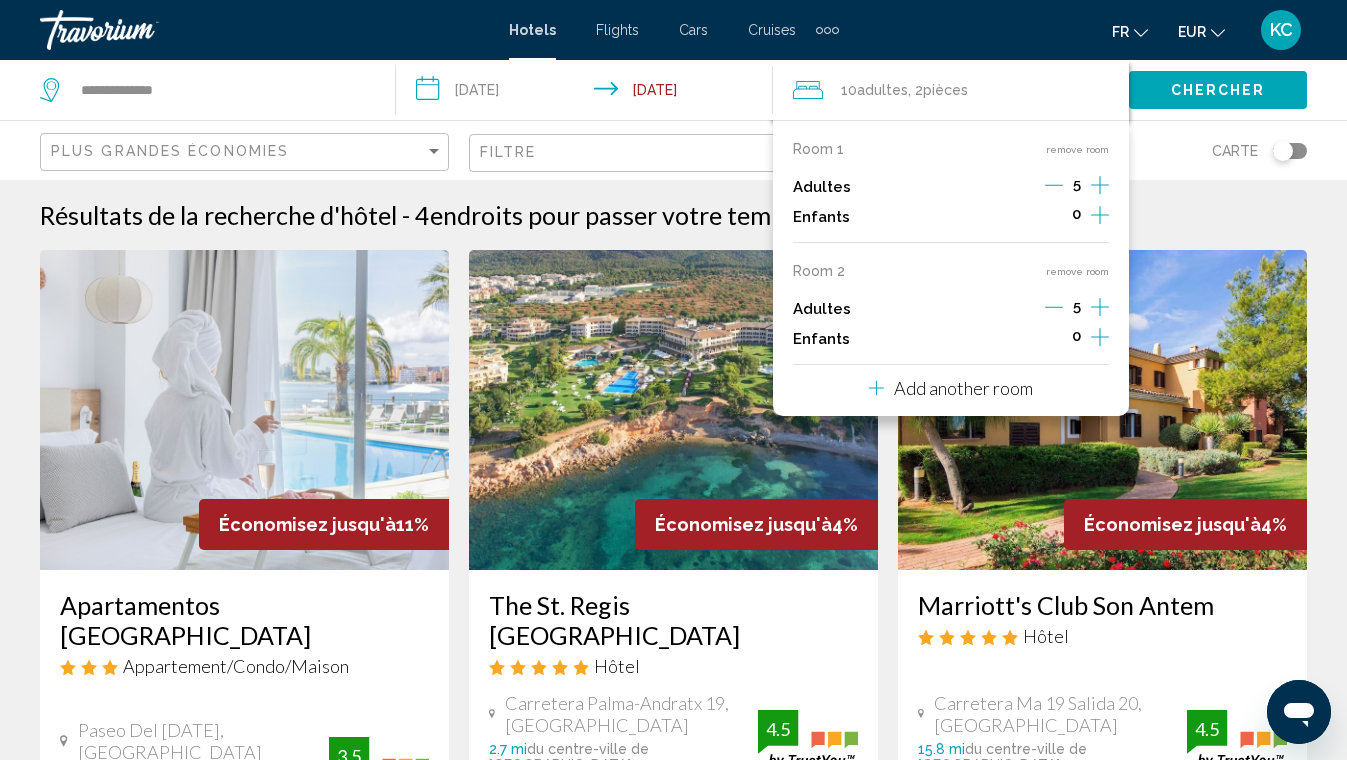 click on "remove room" at bounding box center (1077, 271) 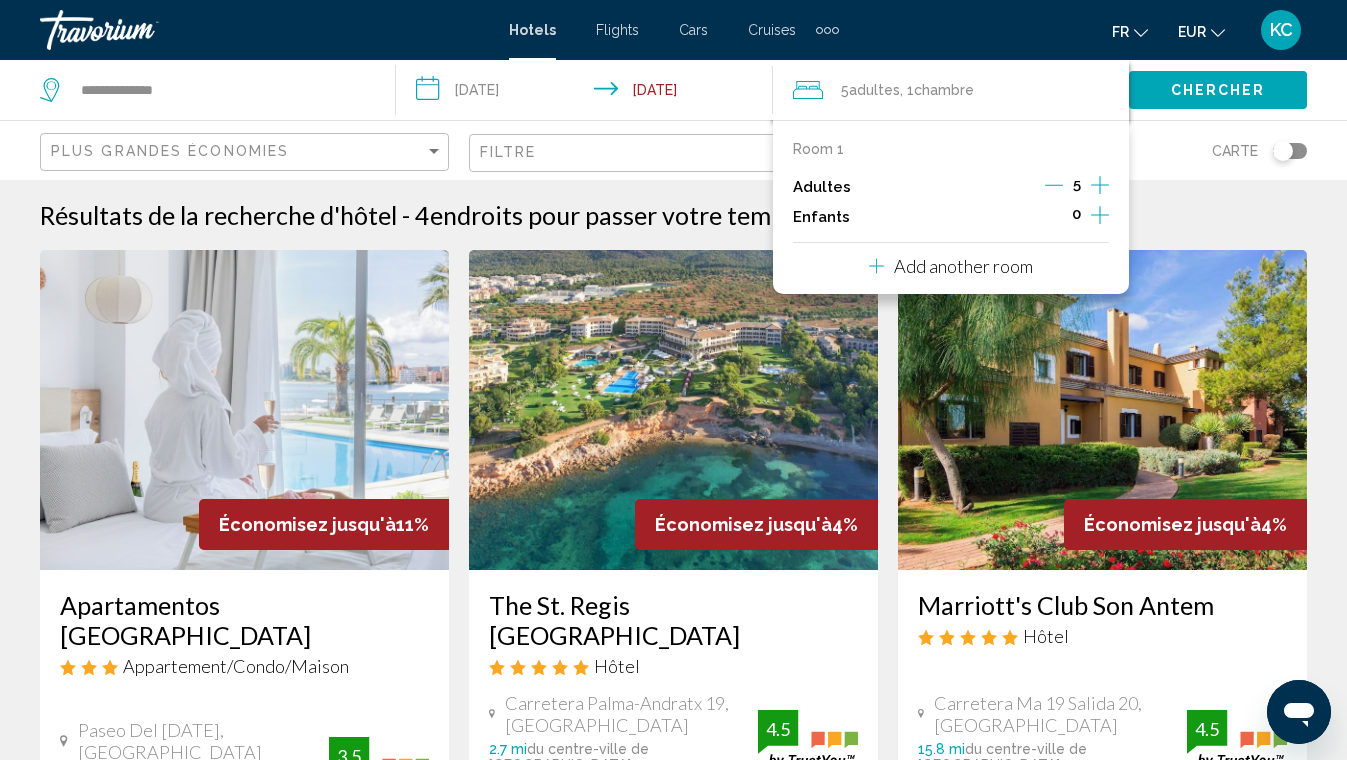 click on "Chercher" 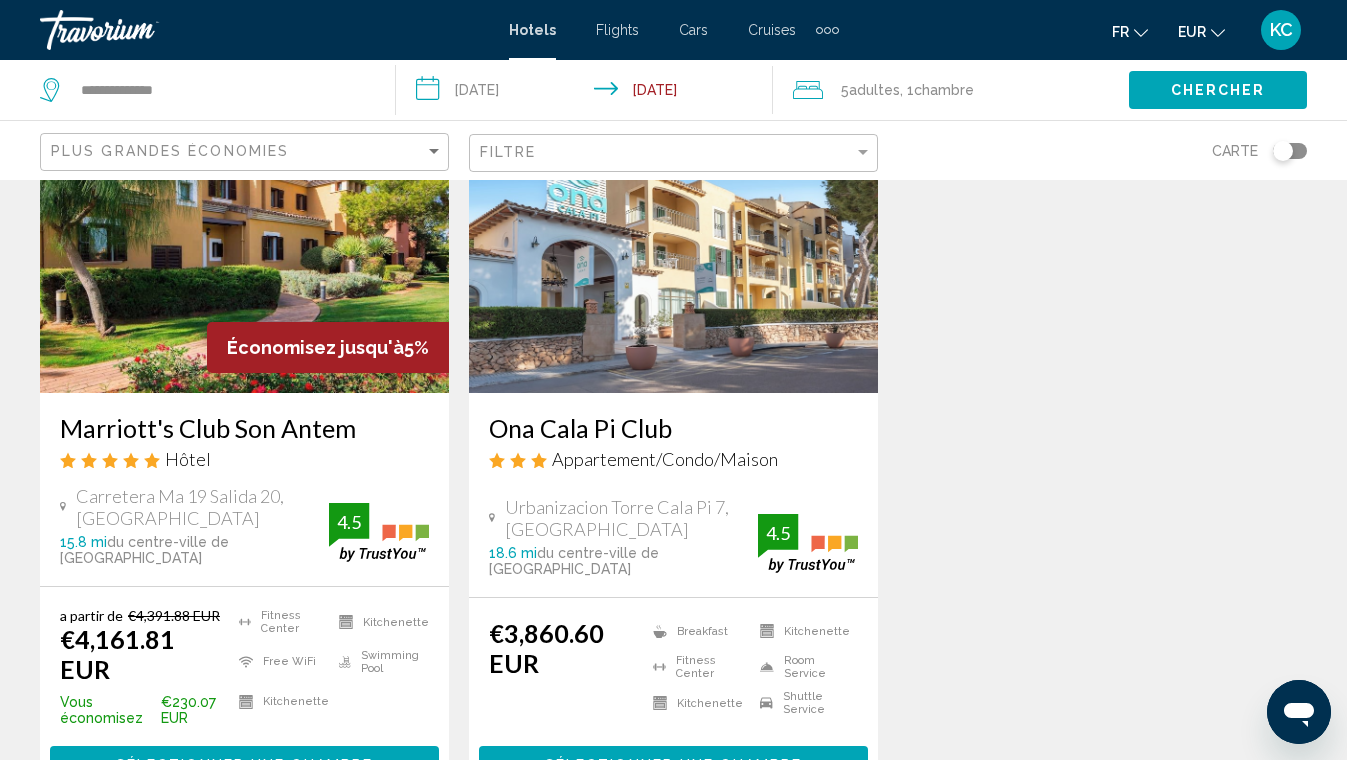 scroll, scrollTop: 977, scrollLeft: 0, axis: vertical 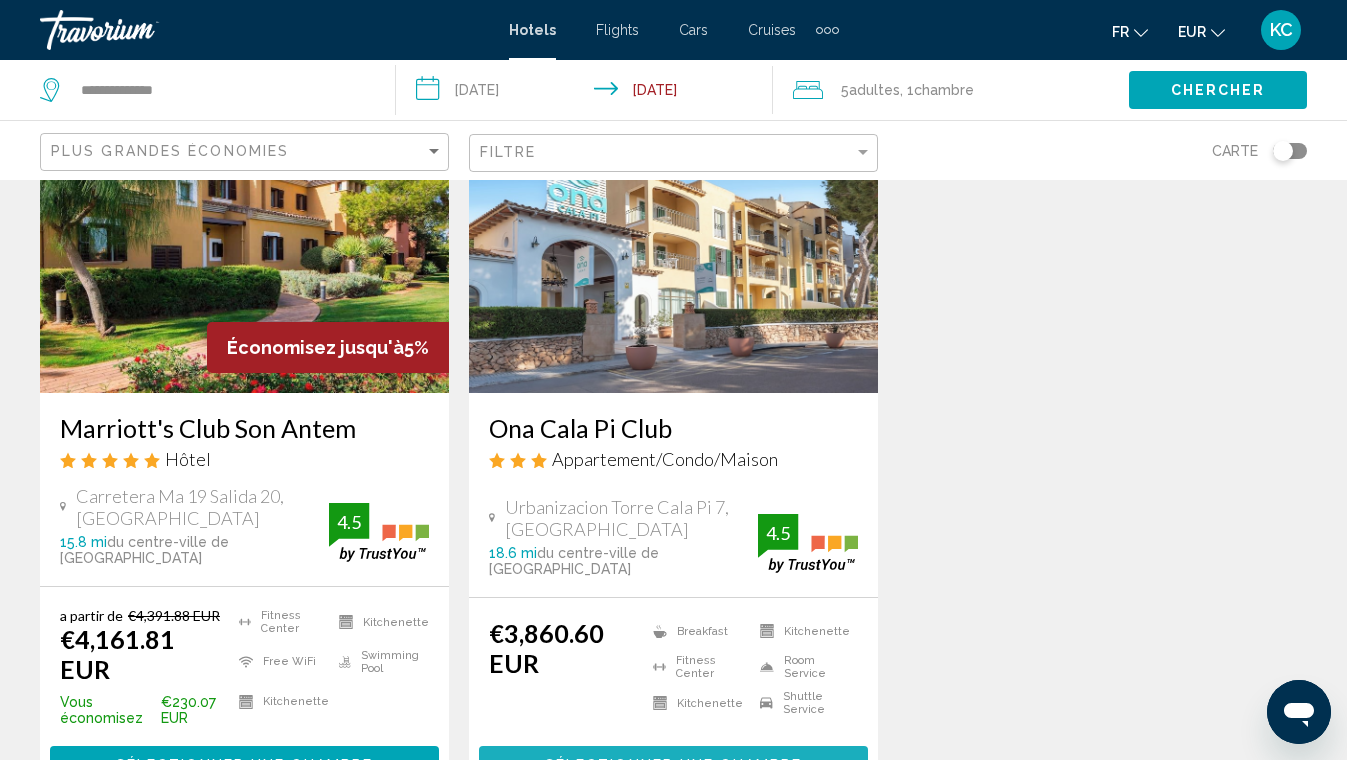 click on "Sélectionner une chambre" at bounding box center [673, 766] 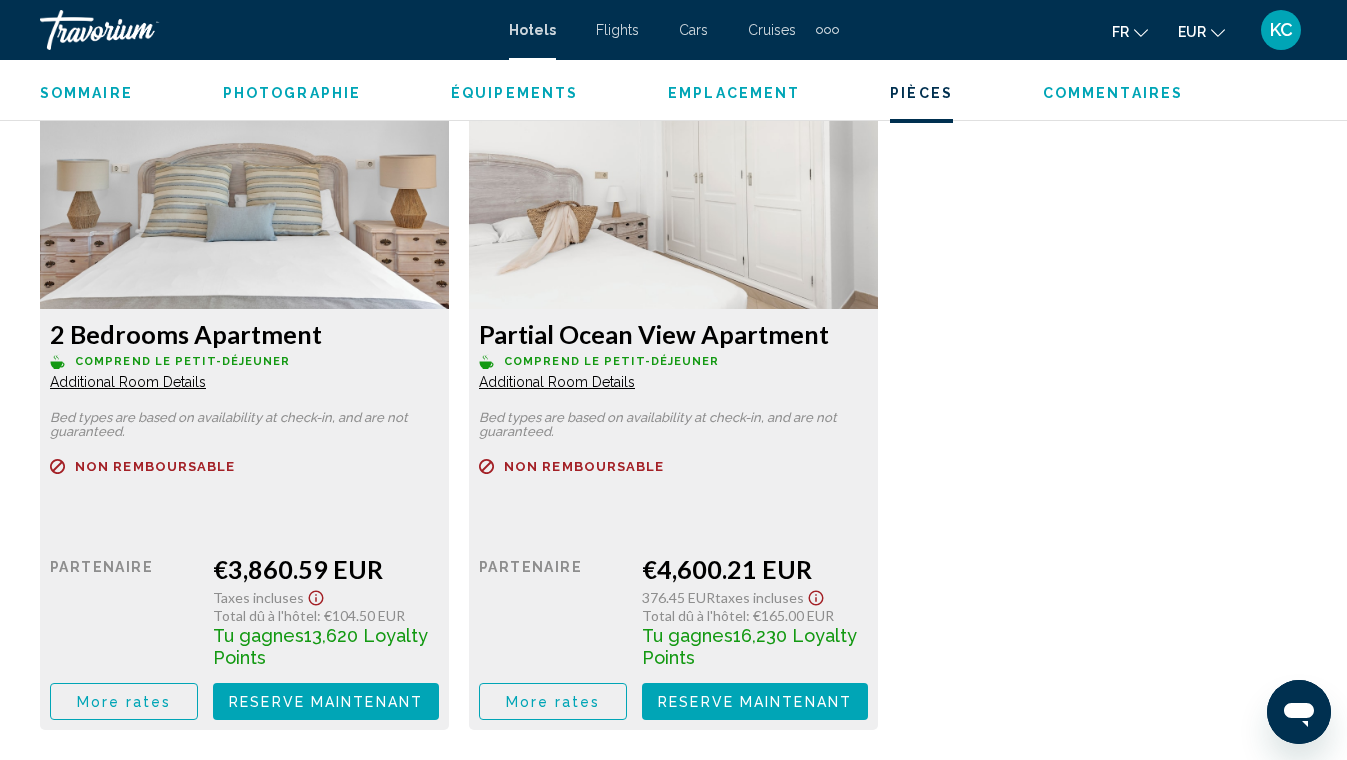 scroll, scrollTop: 3130, scrollLeft: 0, axis: vertical 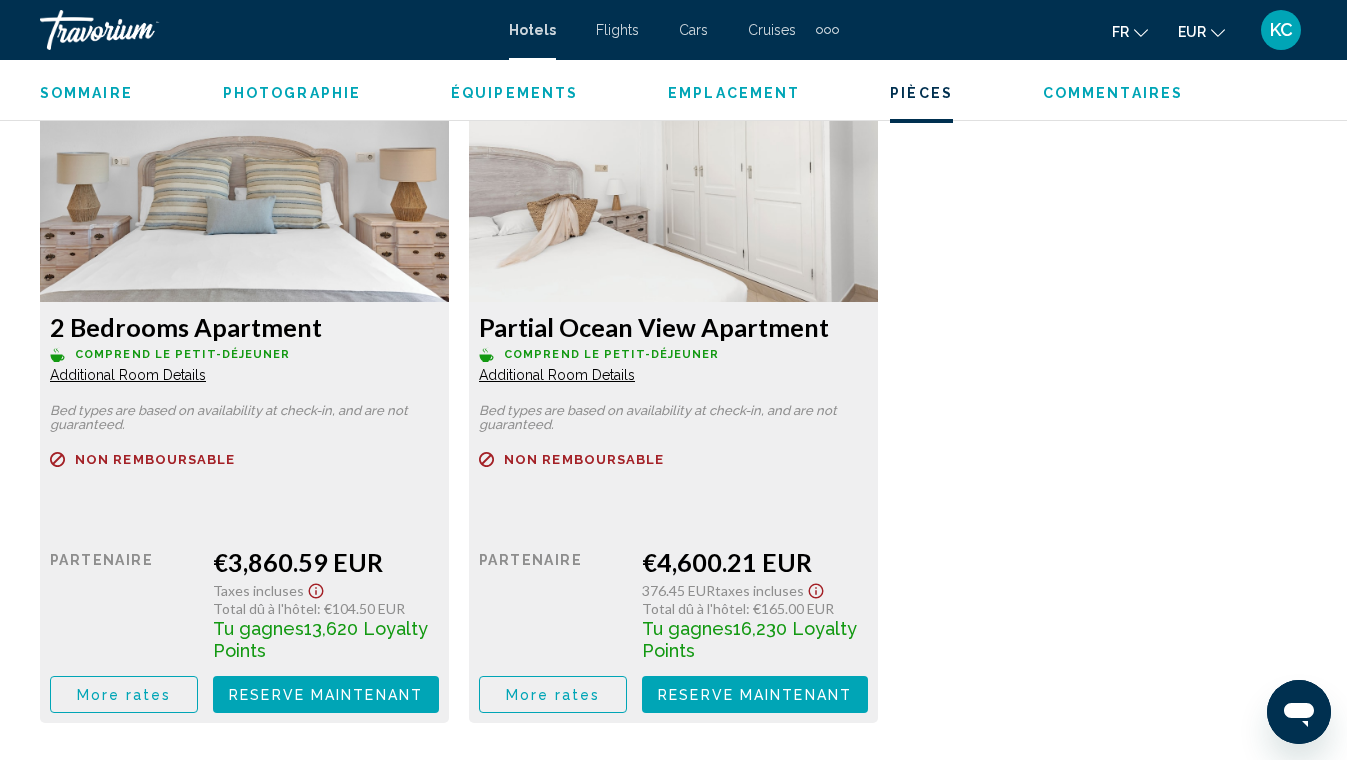 click on "Additional Room Details" at bounding box center [128, 375] 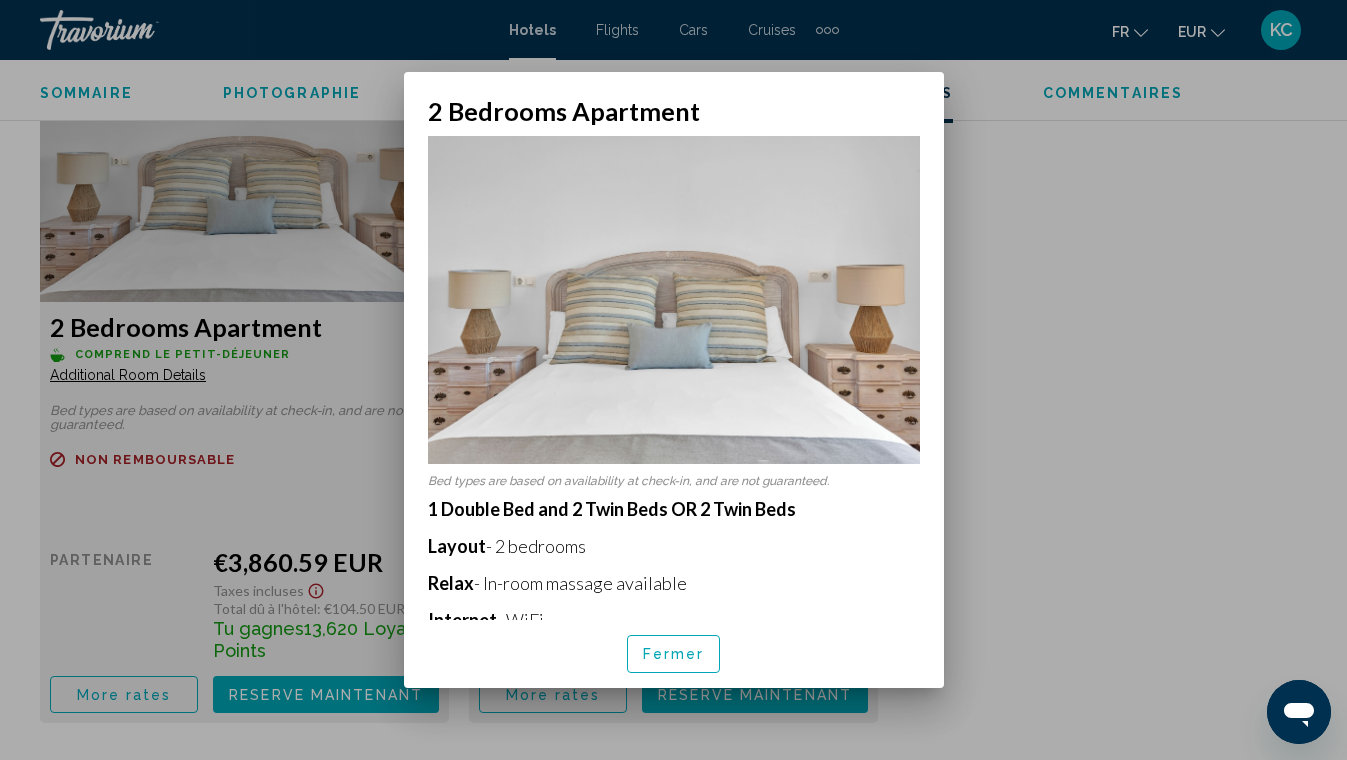scroll, scrollTop: 0, scrollLeft: 0, axis: both 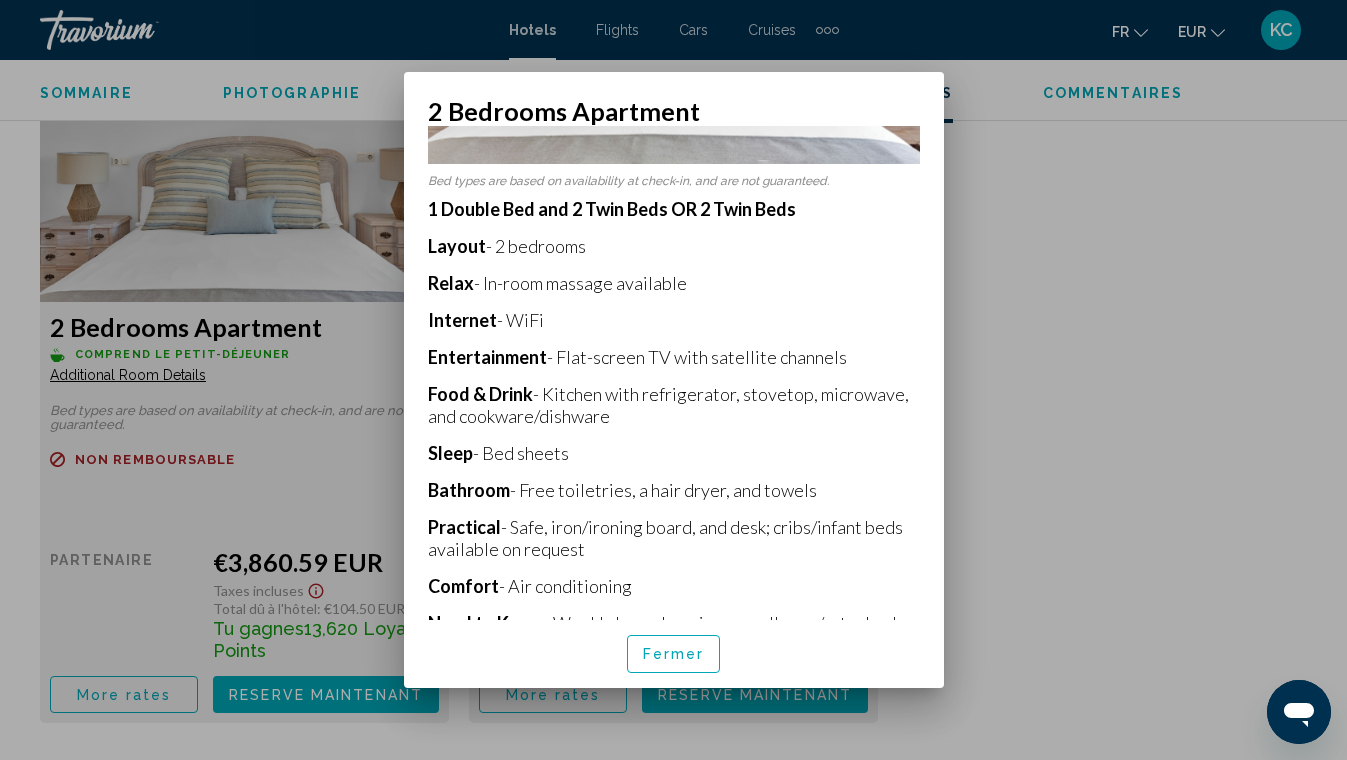 click on "Fermer" at bounding box center (674, 655) 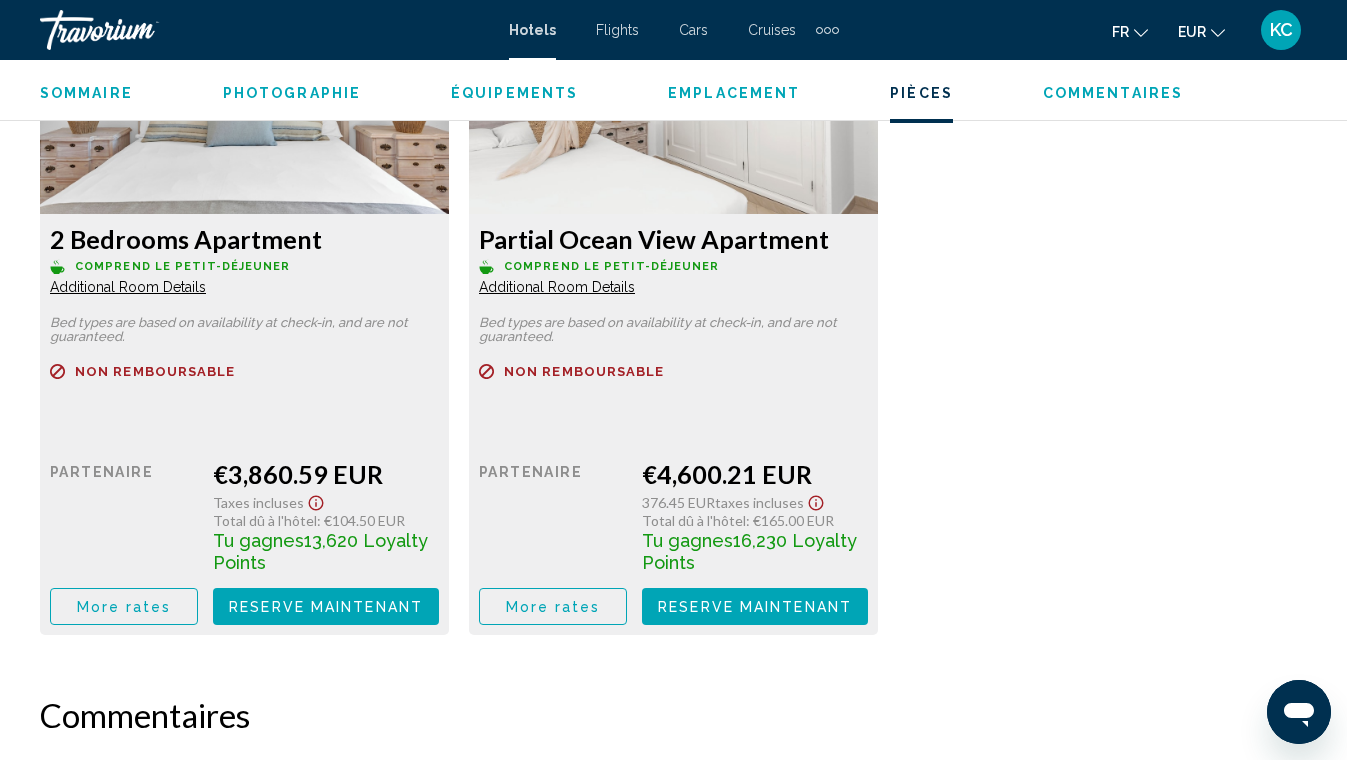 scroll, scrollTop: 3204, scrollLeft: 0, axis: vertical 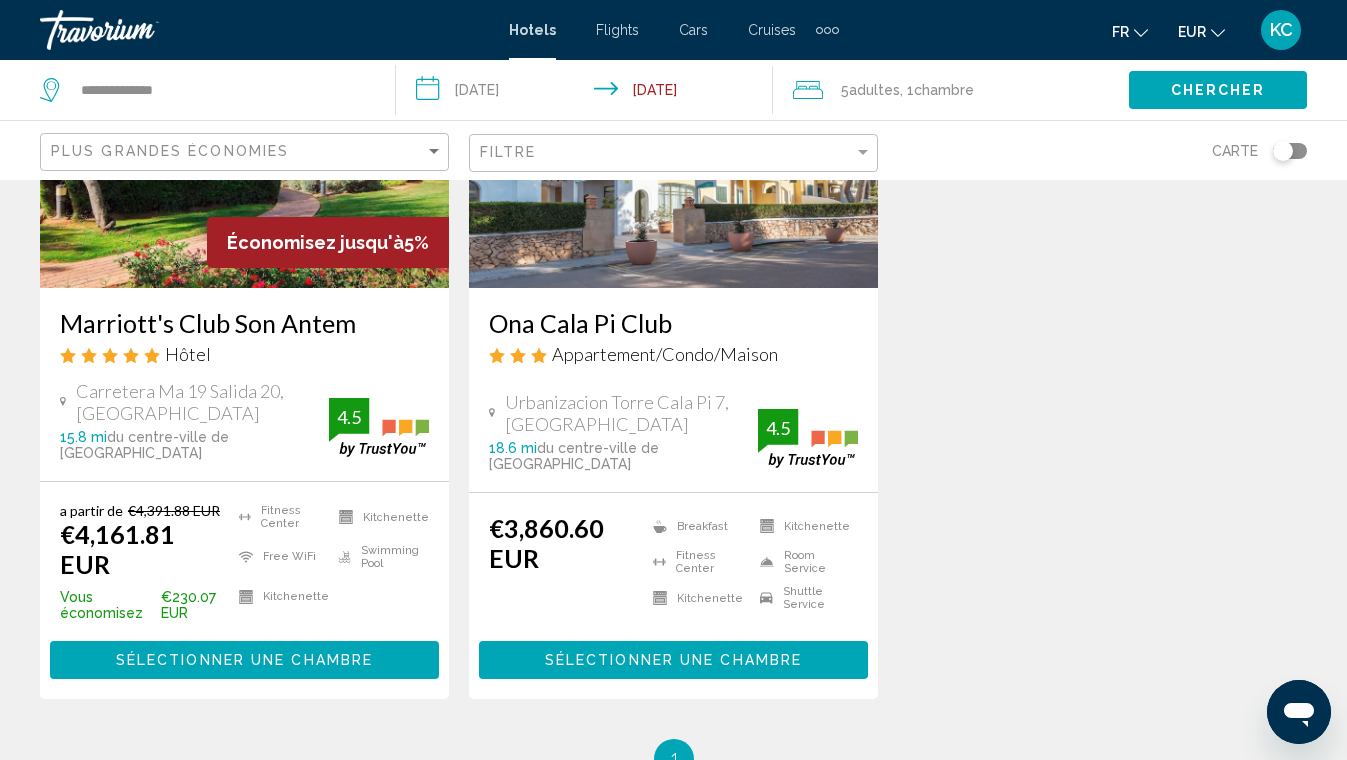 drag, startPoint x: 59, startPoint y: 311, endPoint x: 349, endPoint y: 315, distance: 290.0276 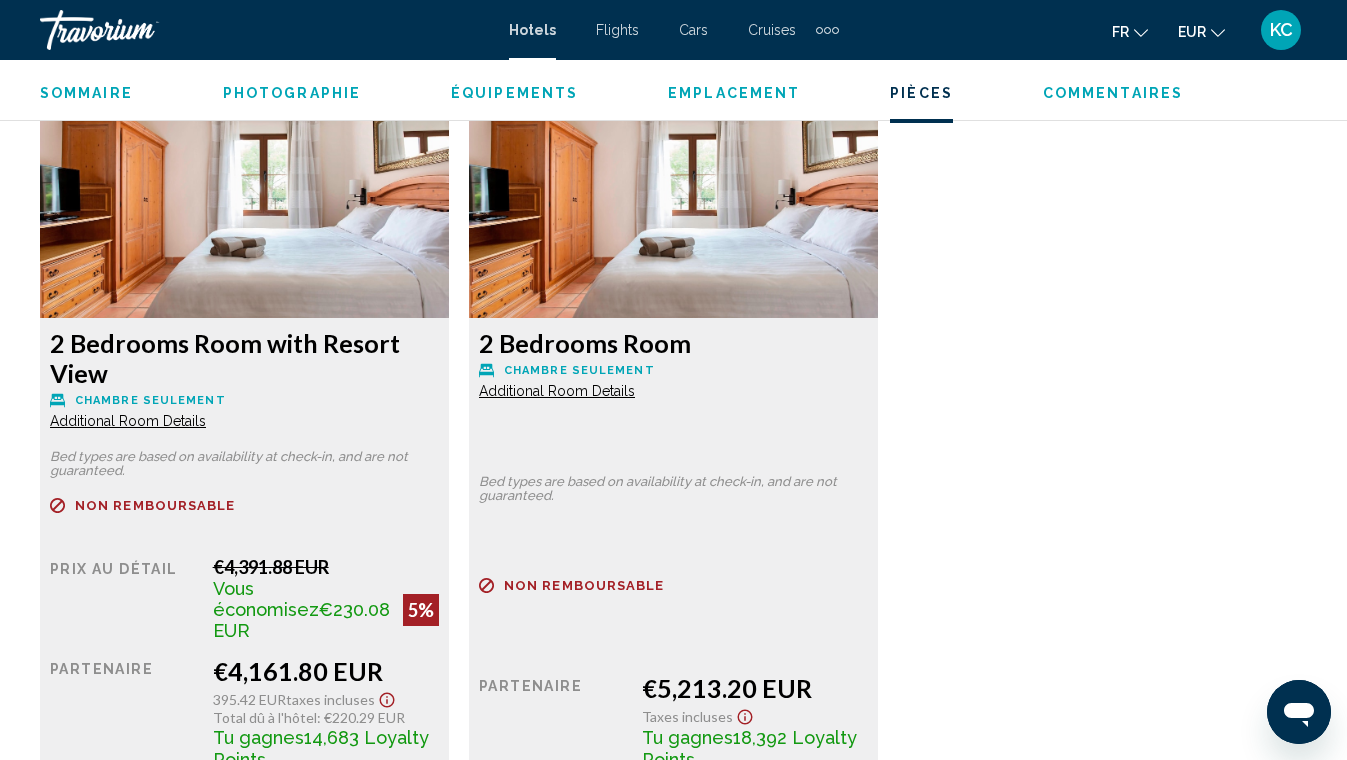 scroll, scrollTop: 3120, scrollLeft: 0, axis: vertical 